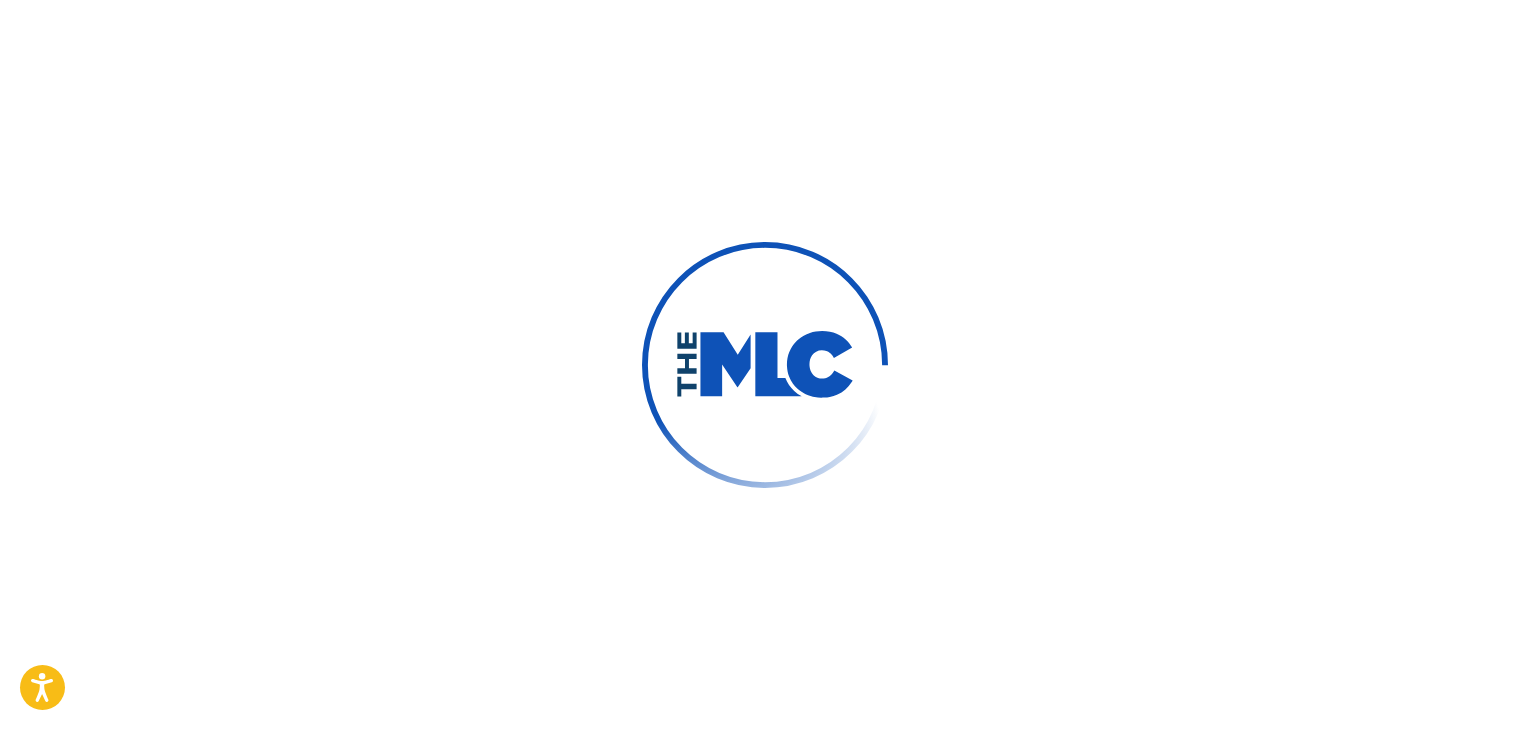 scroll, scrollTop: 0, scrollLeft: 0, axis: both 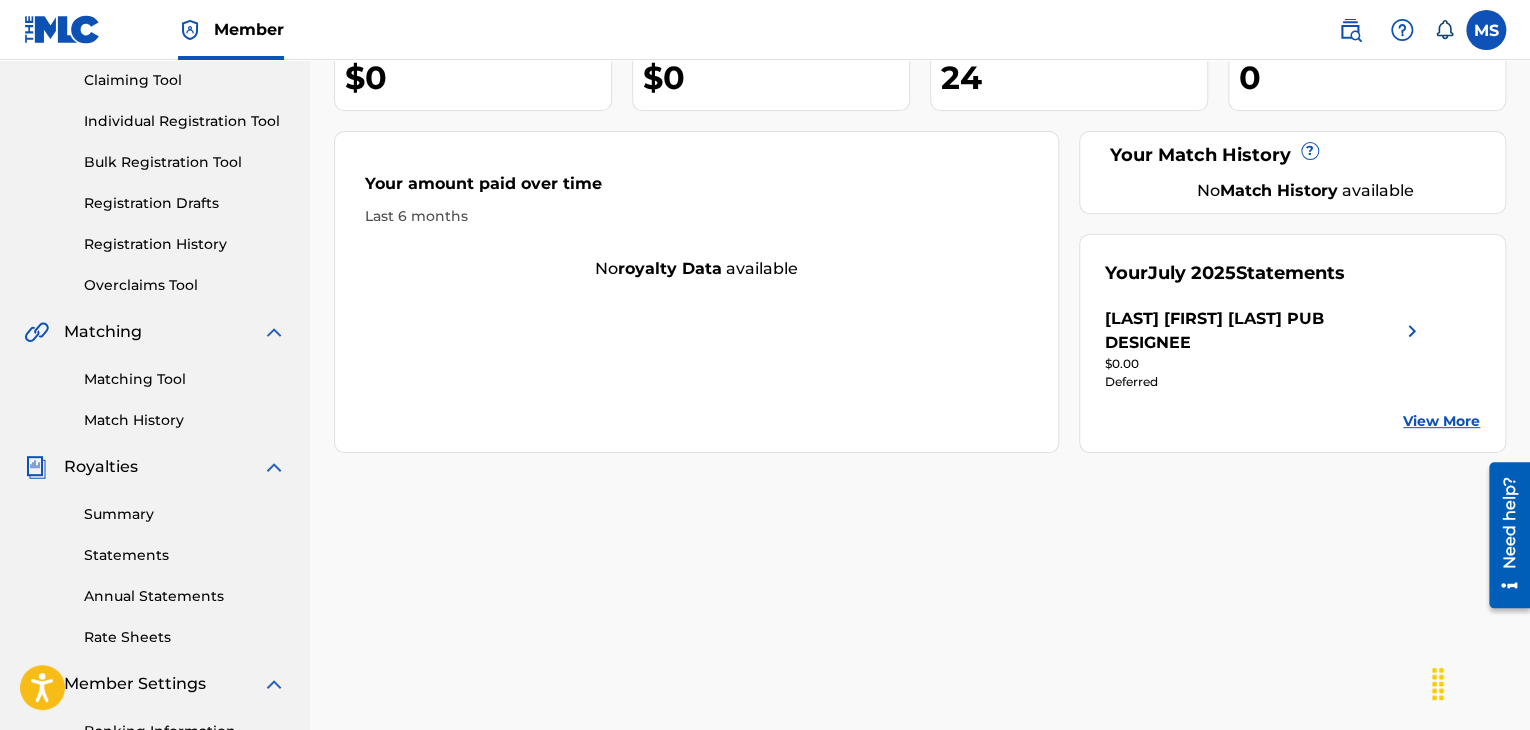 click on "Summary" at bounding box center [185, 514] 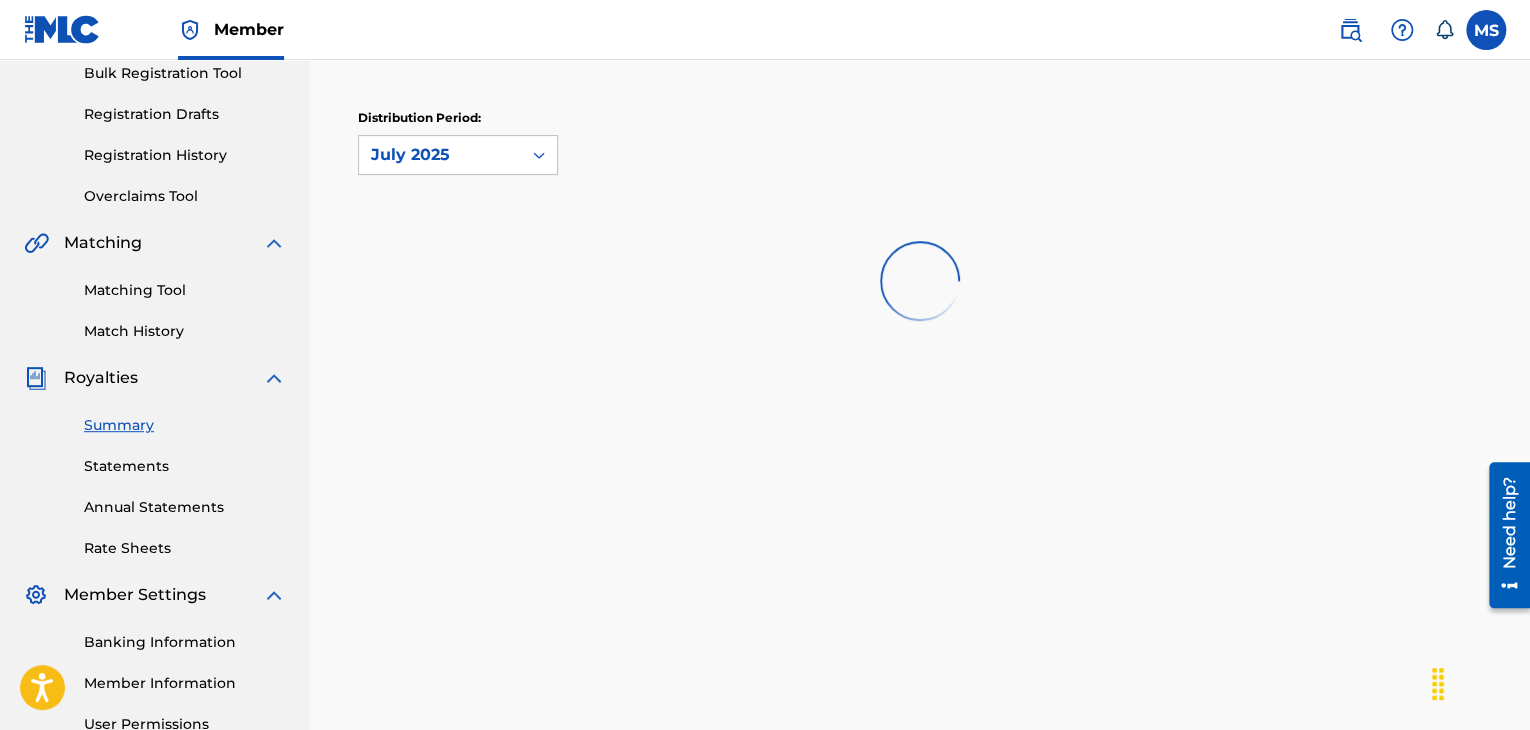 scroll, scrollTop: 306, scrollLeft: 0, axis: vertical 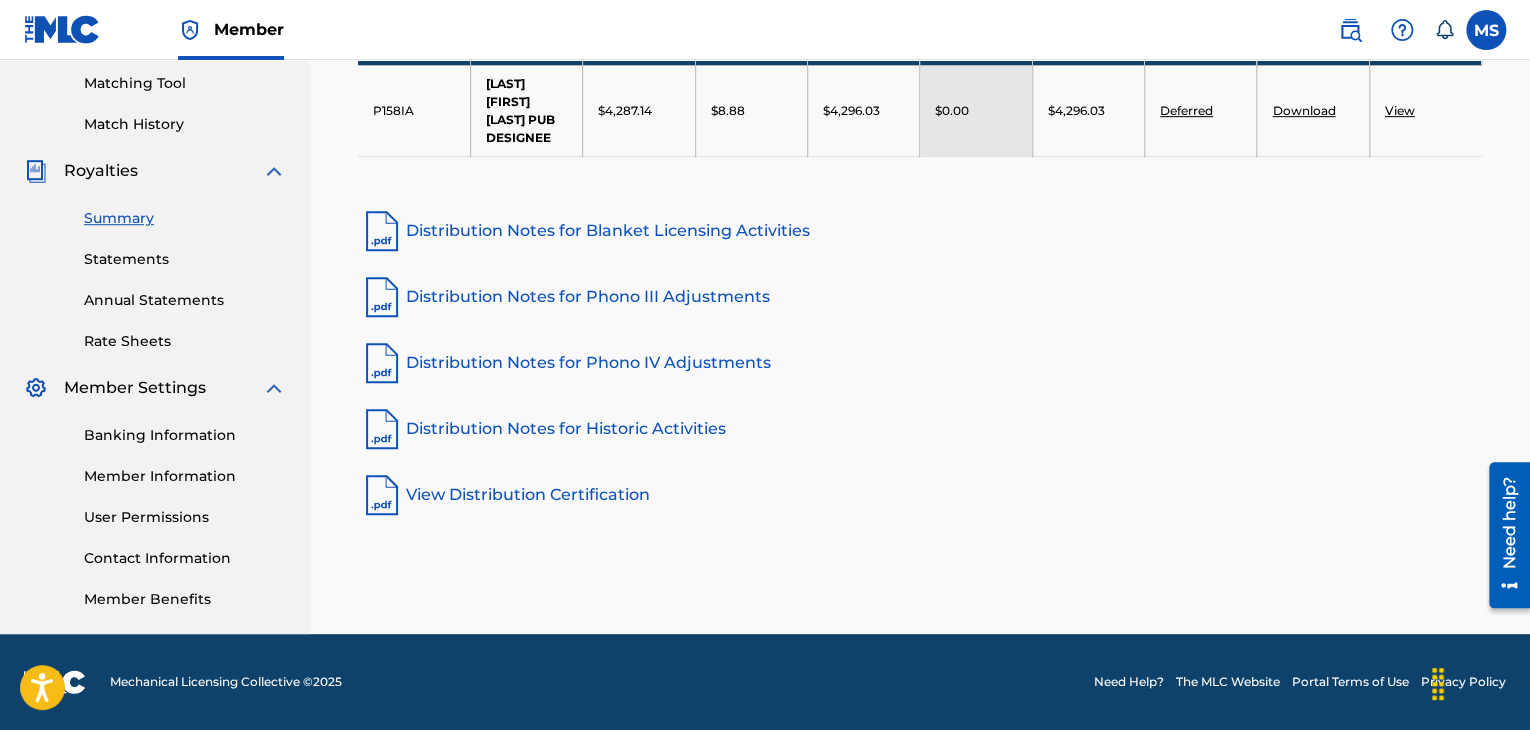 click on "Summary Statements Annual Statements Rate Sheets" at bounding box center [155, 267] 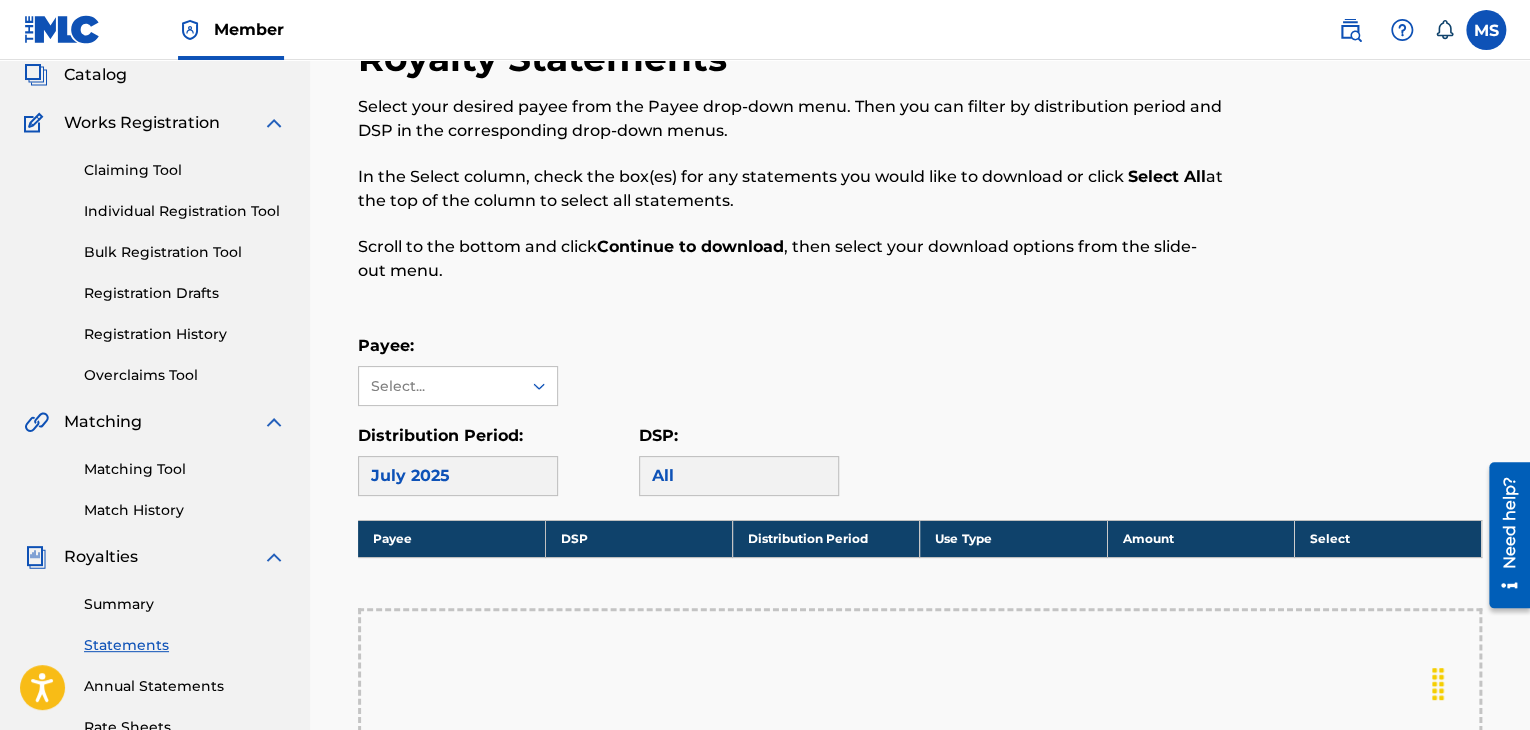 scroll, scrollTop: 276, scrollLeft: 0, axis: vertical 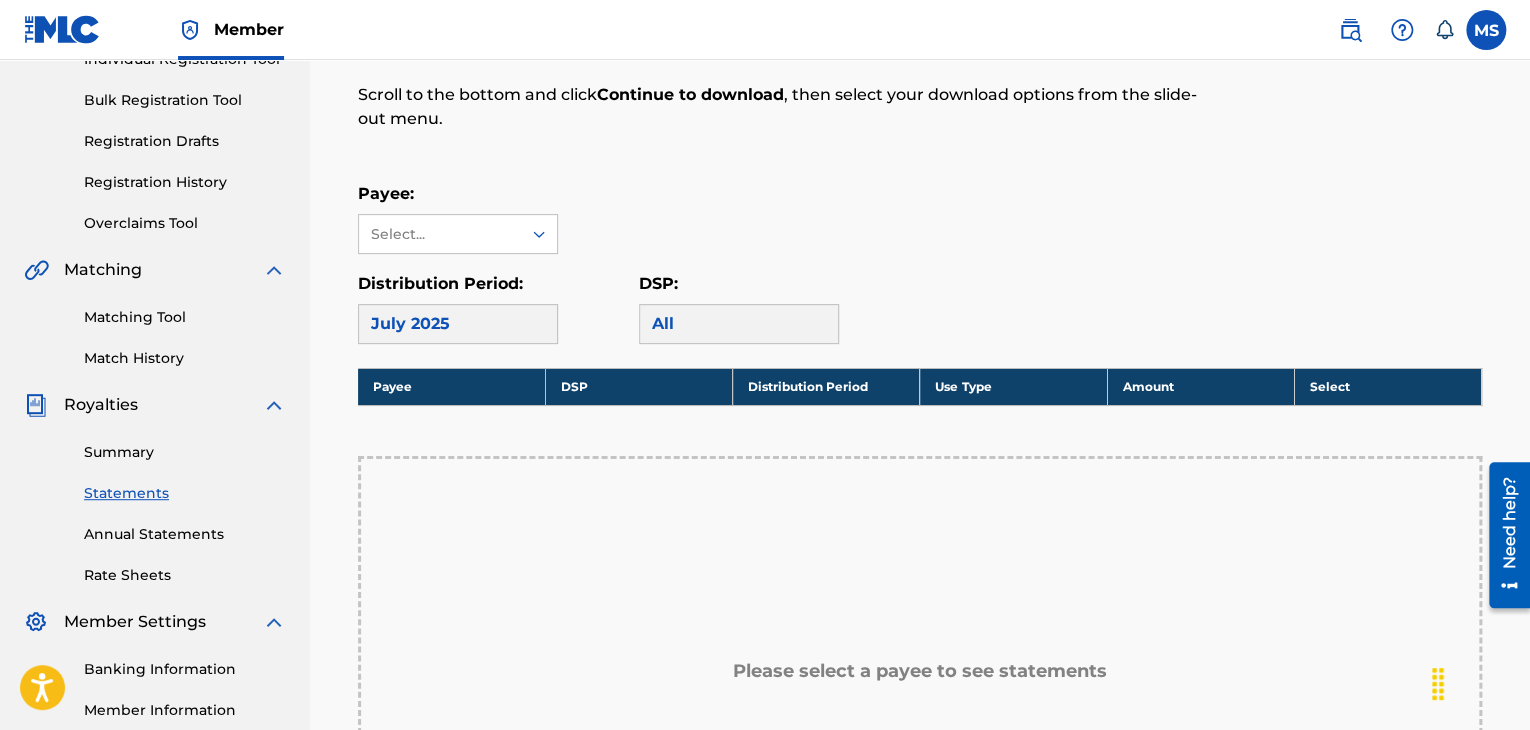 click on "Annual Statements" at bounding box center (185, 534) 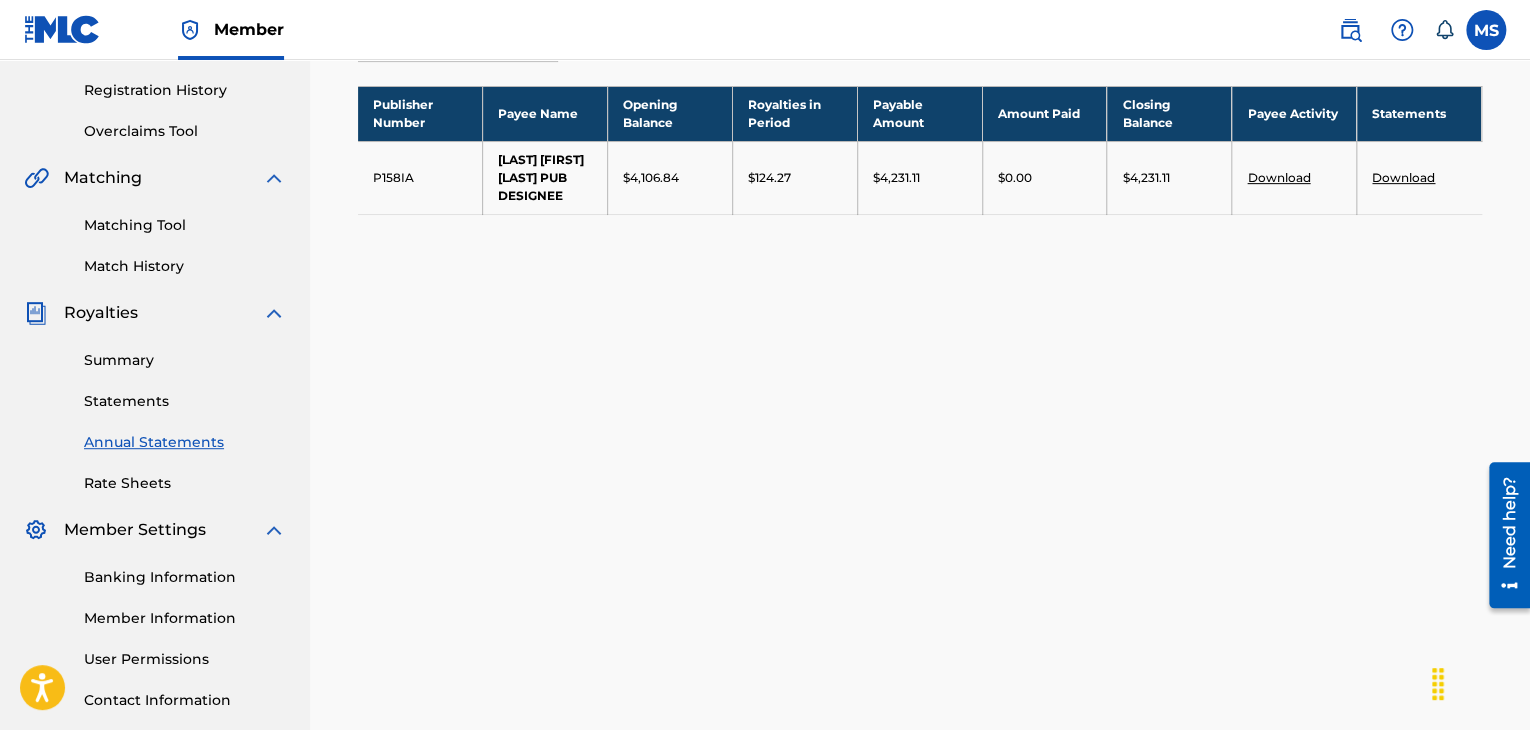 scroll, scrollTop: 370, scrollLeft: 0, axis: vertical 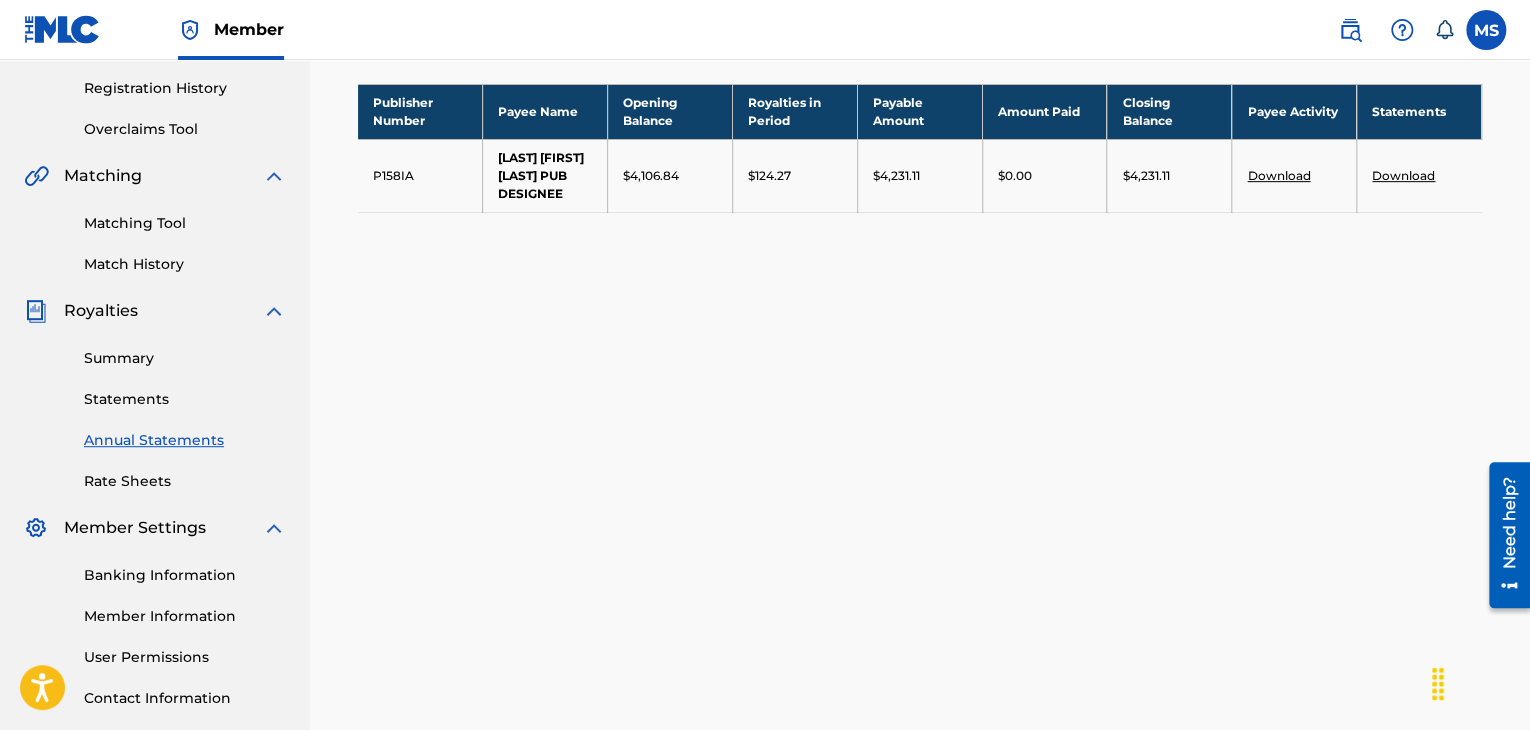 click on "Download" at bounding box center (1403, 175) 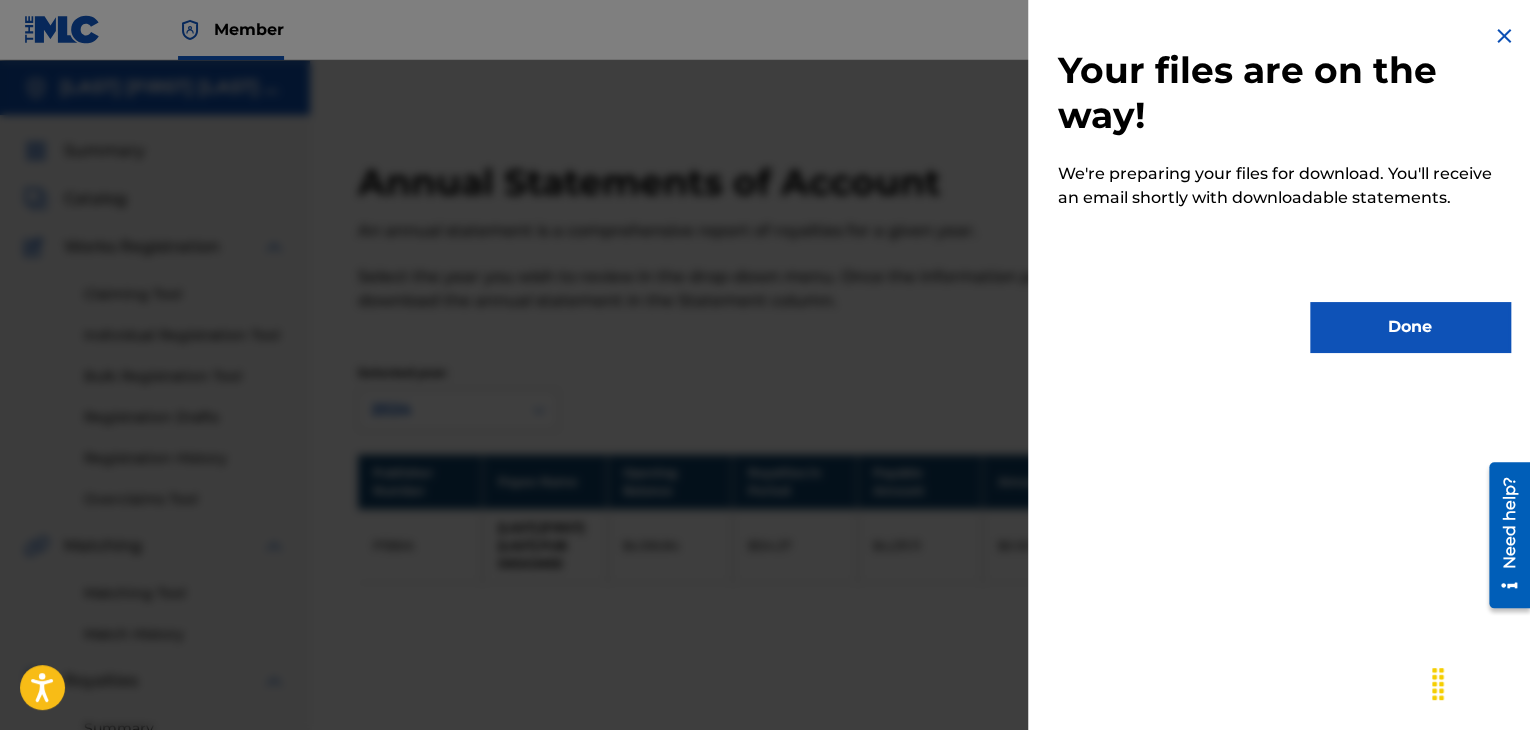 click on "Done" at bounding box center [1410, 327] 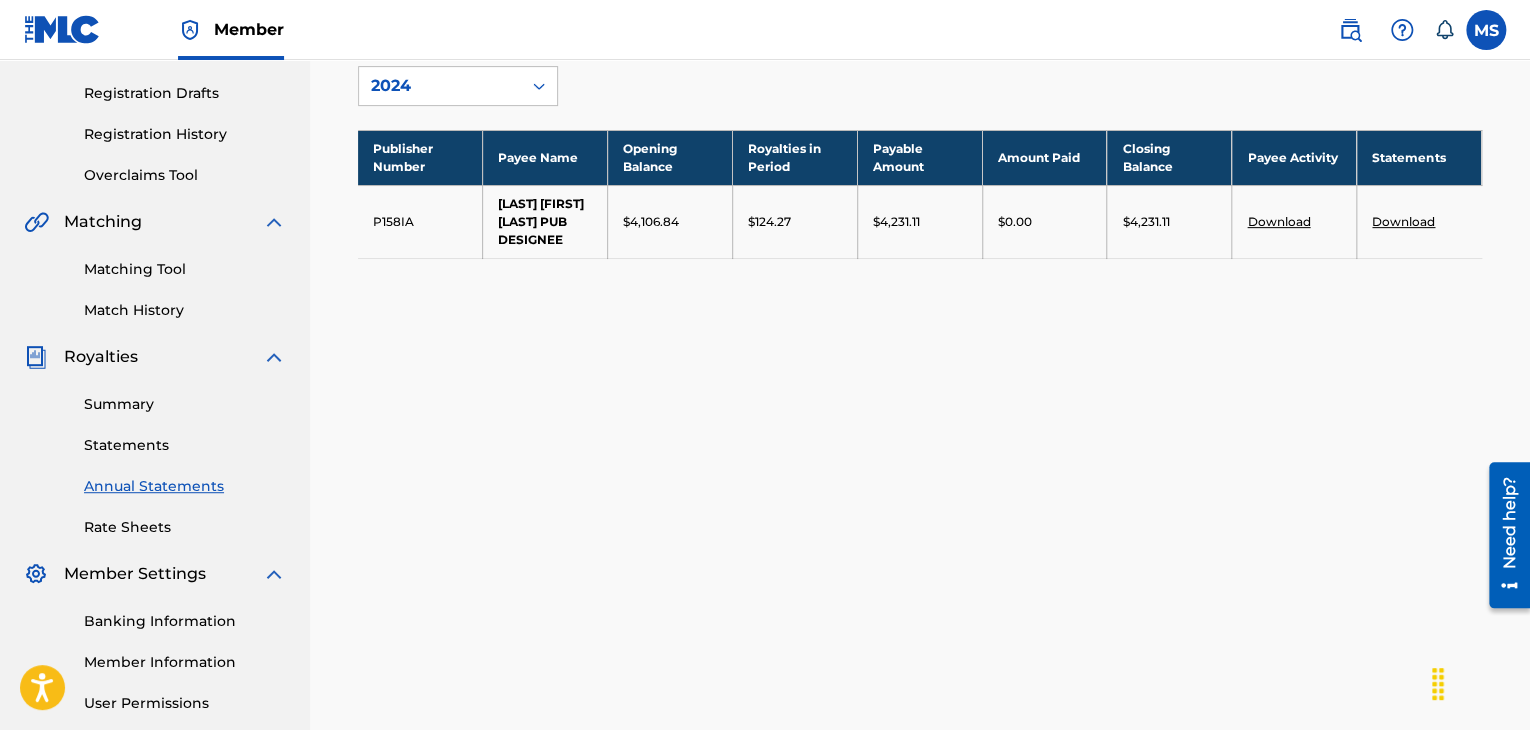 scroll, scrollTop: 327, scrollLeft: 0, axis: vertical 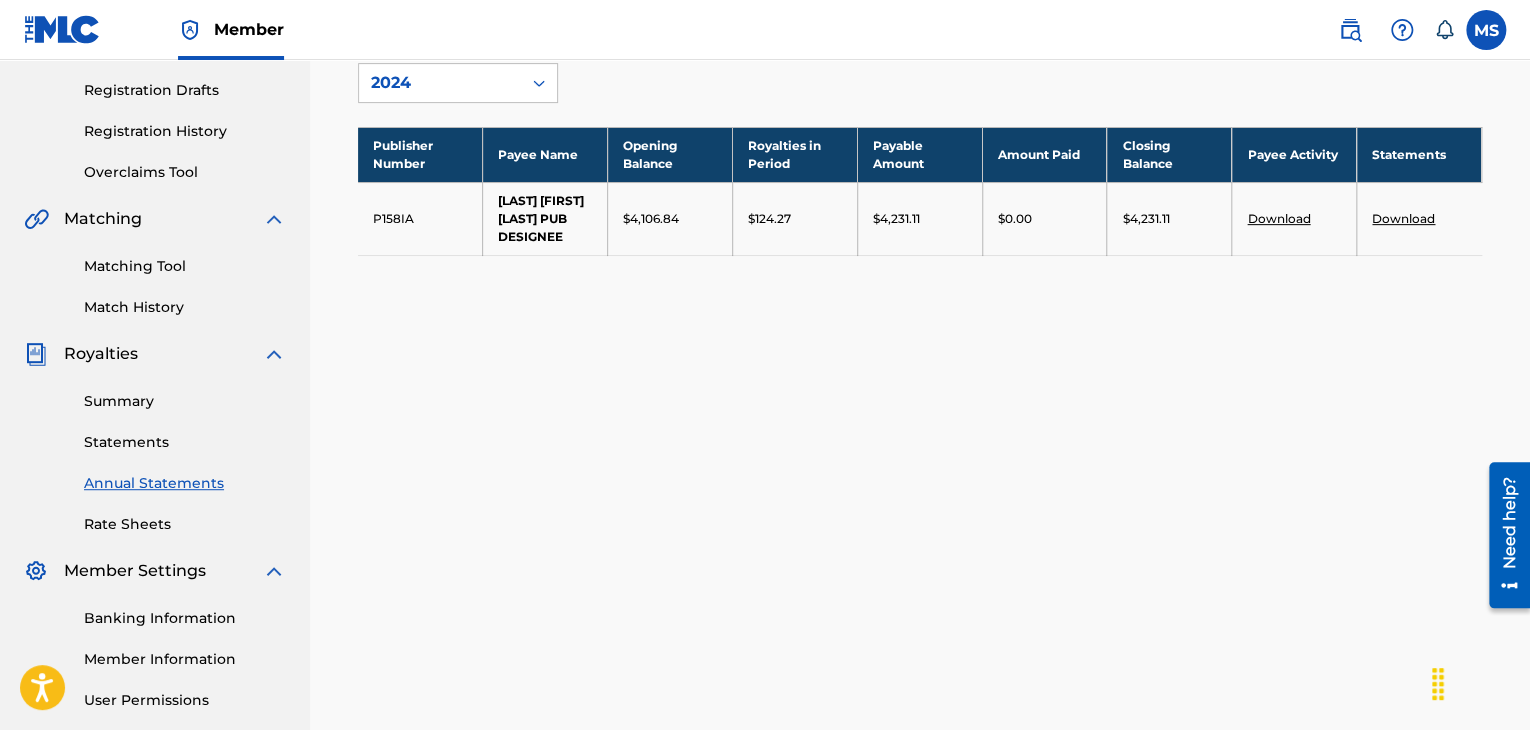 click on "Rate Sheets" at bounding box center (185, 524) 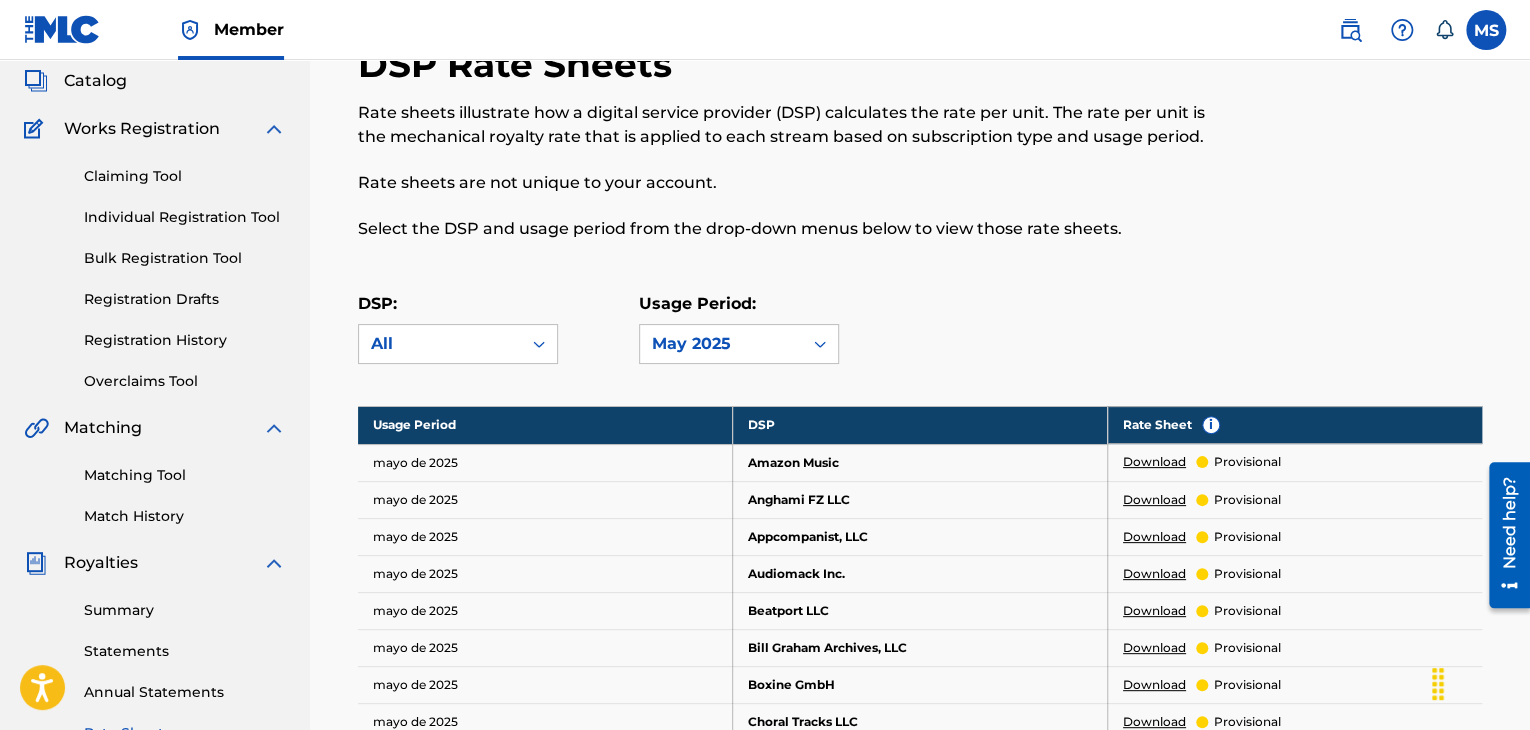 scroll, scrollTop: 0, scrollLeft: 0, axis: both 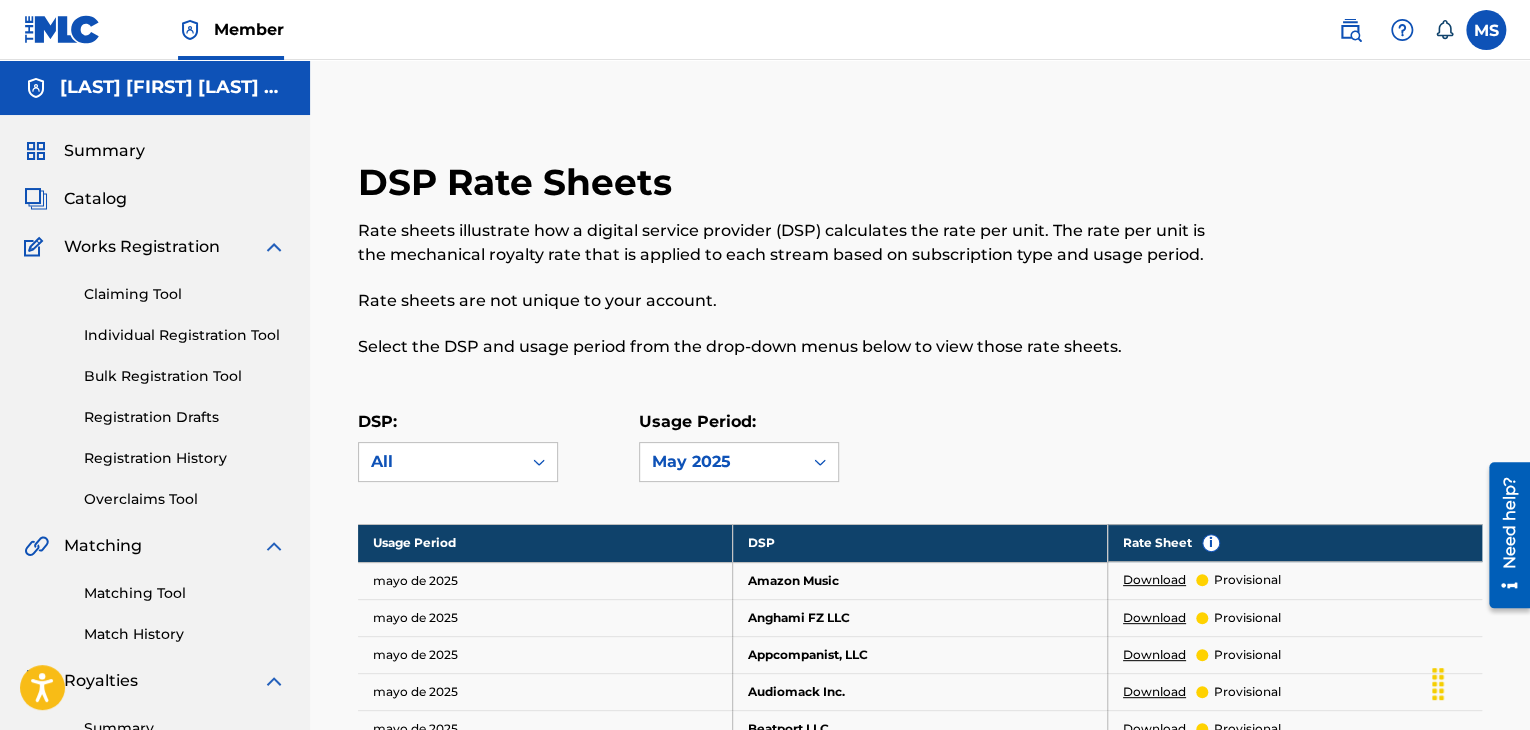click on "Summary" at bounding box center (104, 151) 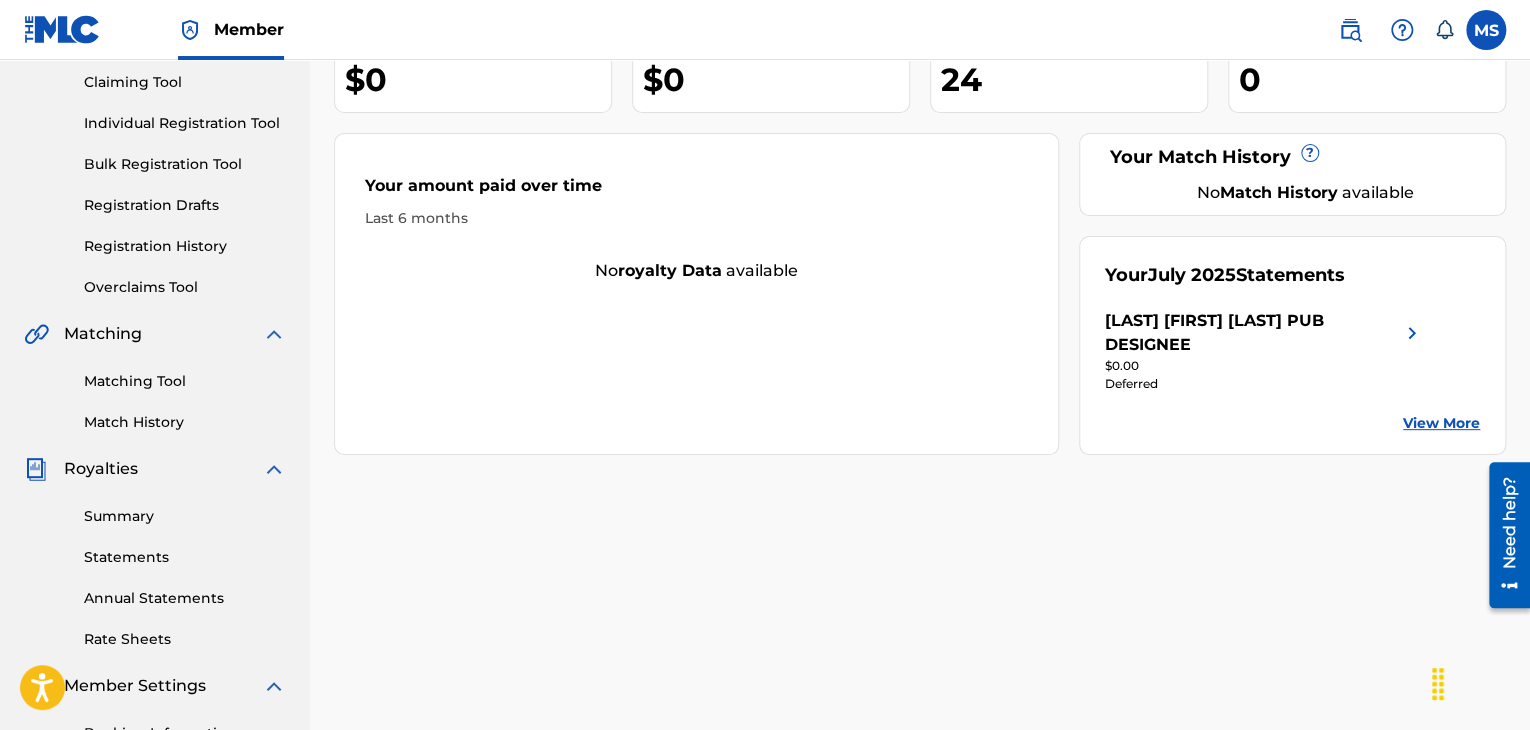 scroll, scrollTop: 218, scrollLeft: 0, axis: vertical 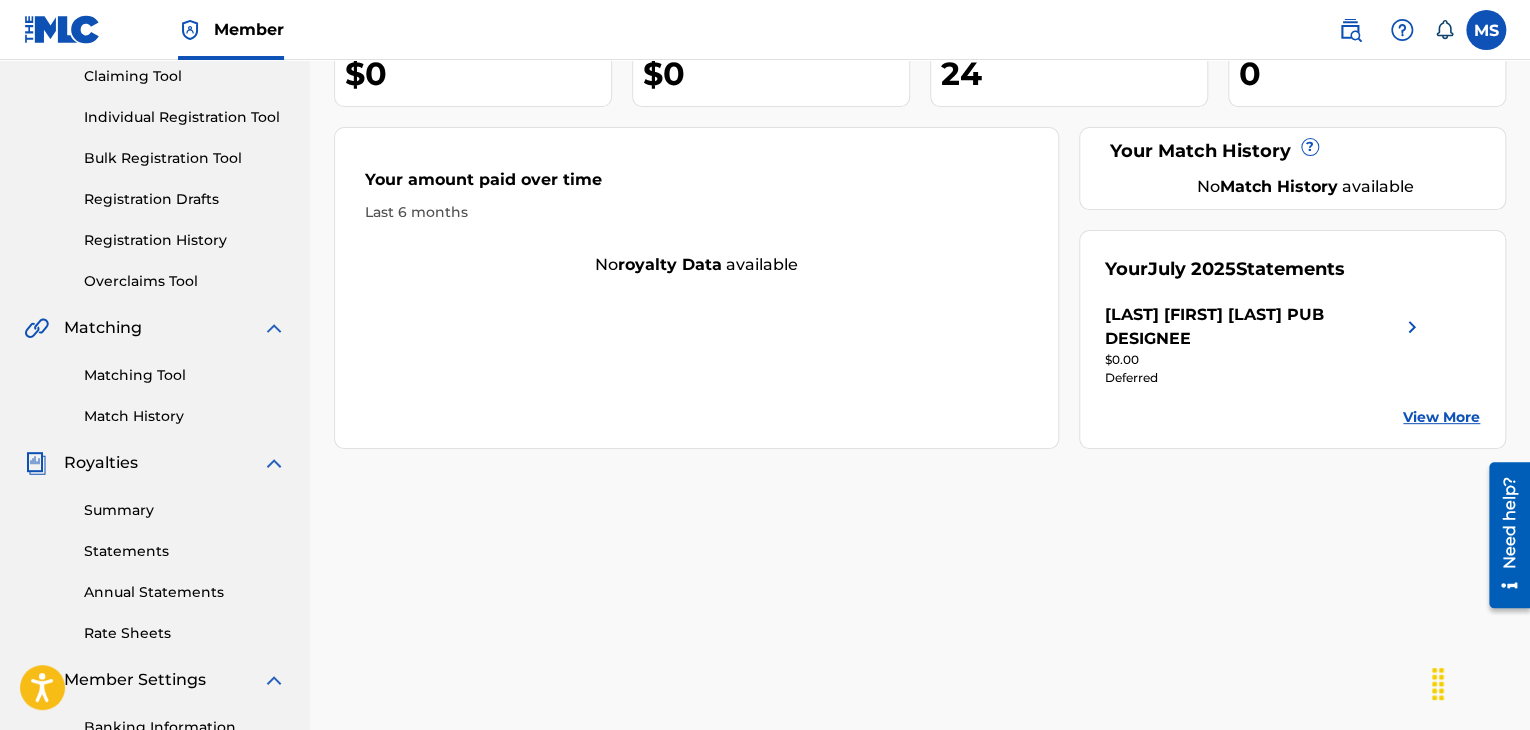 click on "[LAST] [FIRST] [LAST] PUB DESIGNEE" at bounding box center [1252, 327] 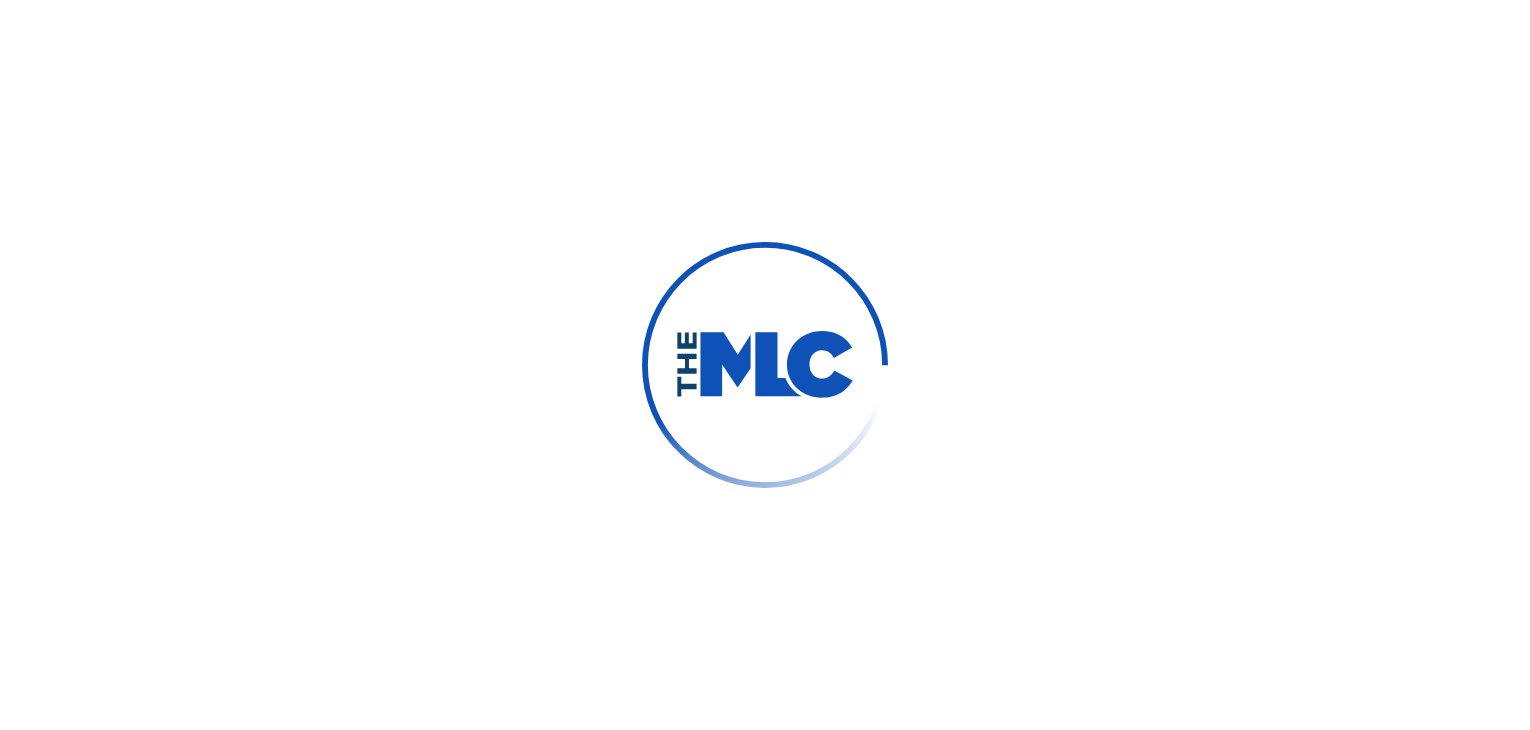 scroll, scrollTop: 0, scrollLeft: 0, axis: both 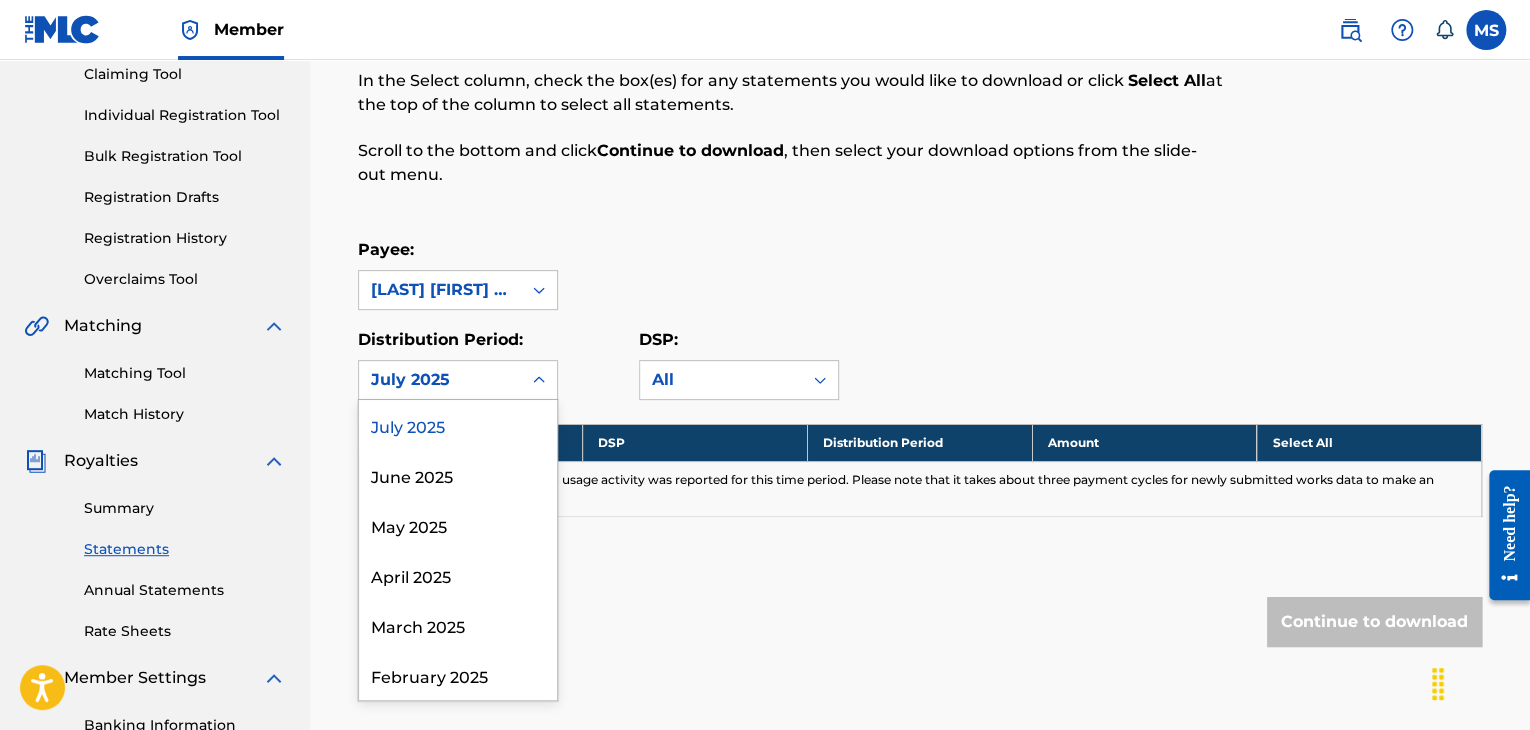 click 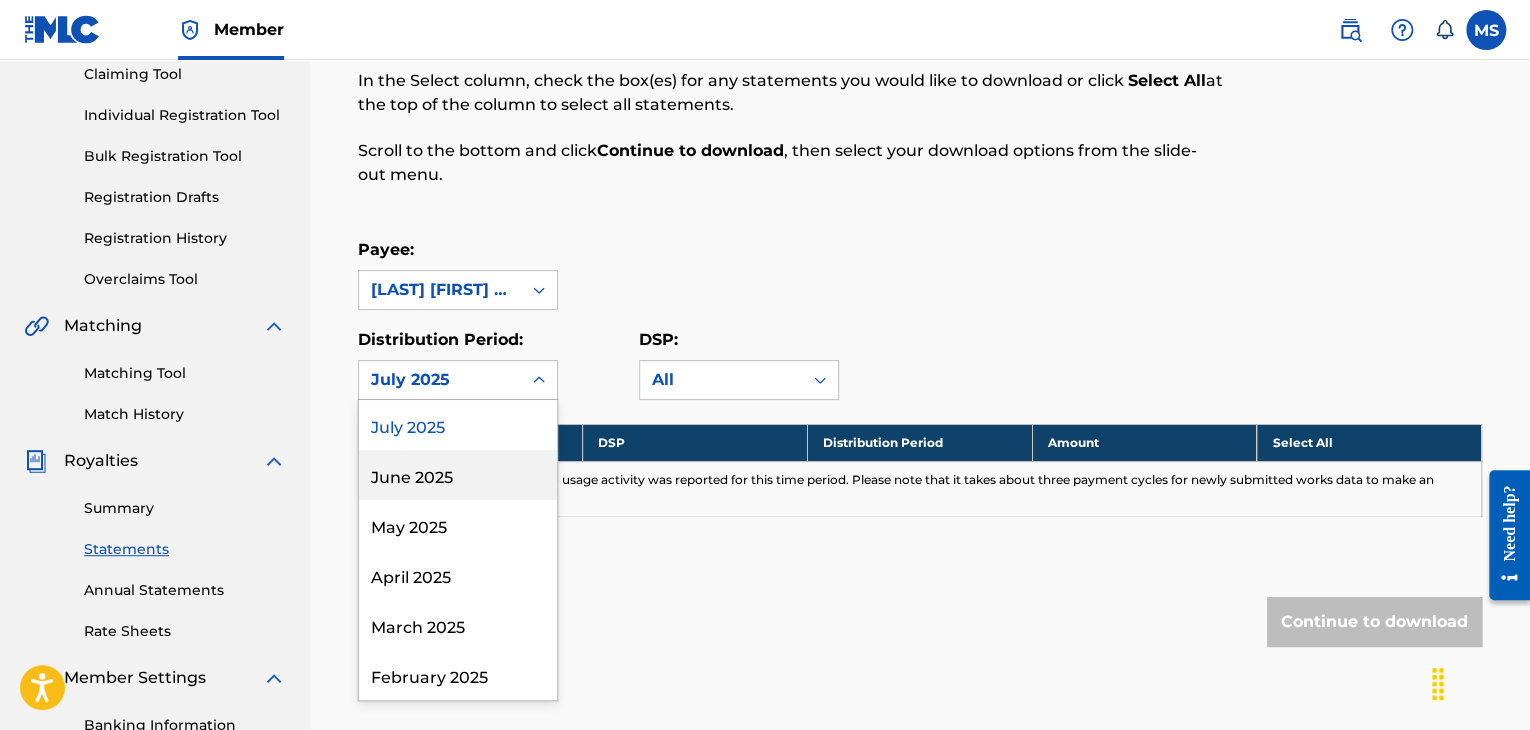 click on "June 2025" at bounding box center (458, 475) 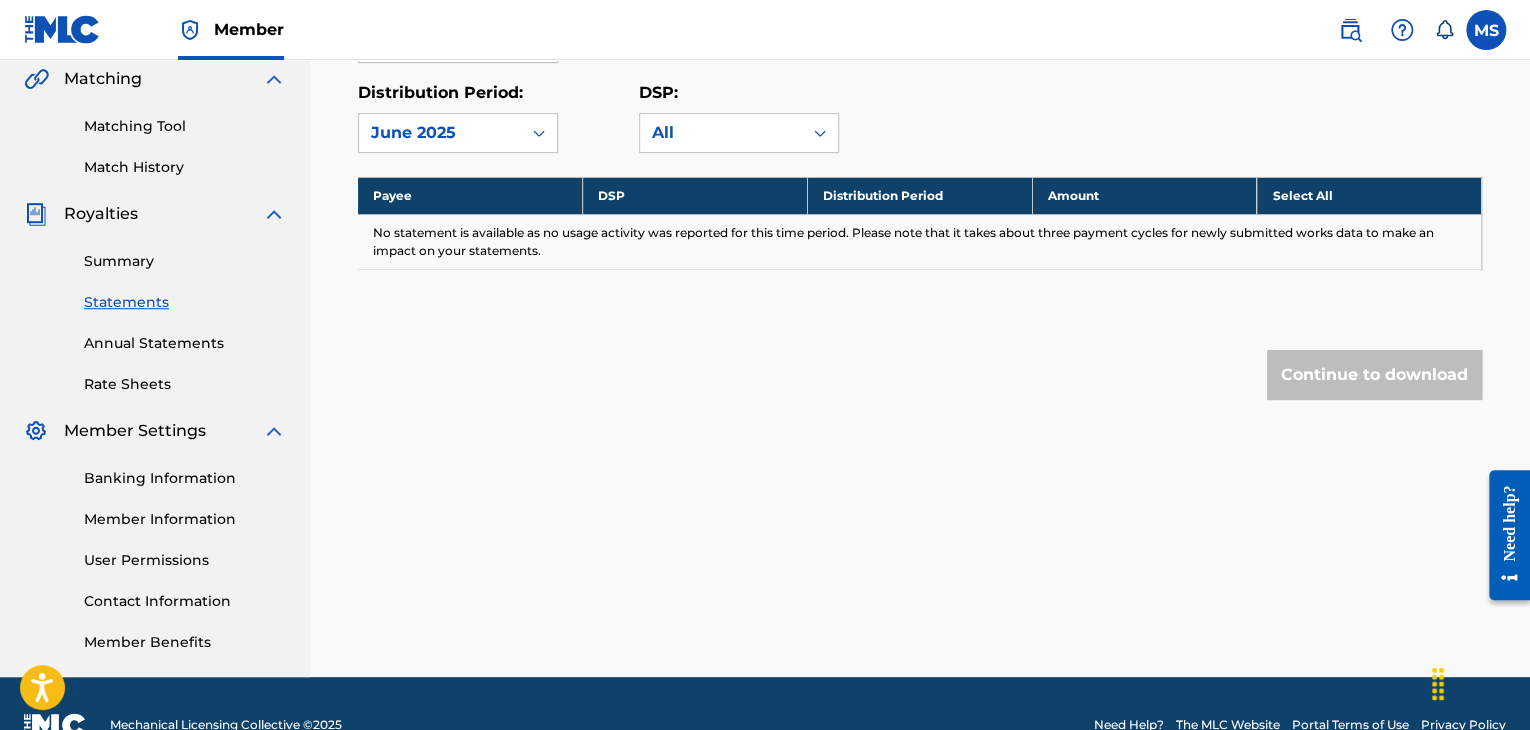 scroll, scrollTop: 468, scrollLeft: 0, axis: vertical 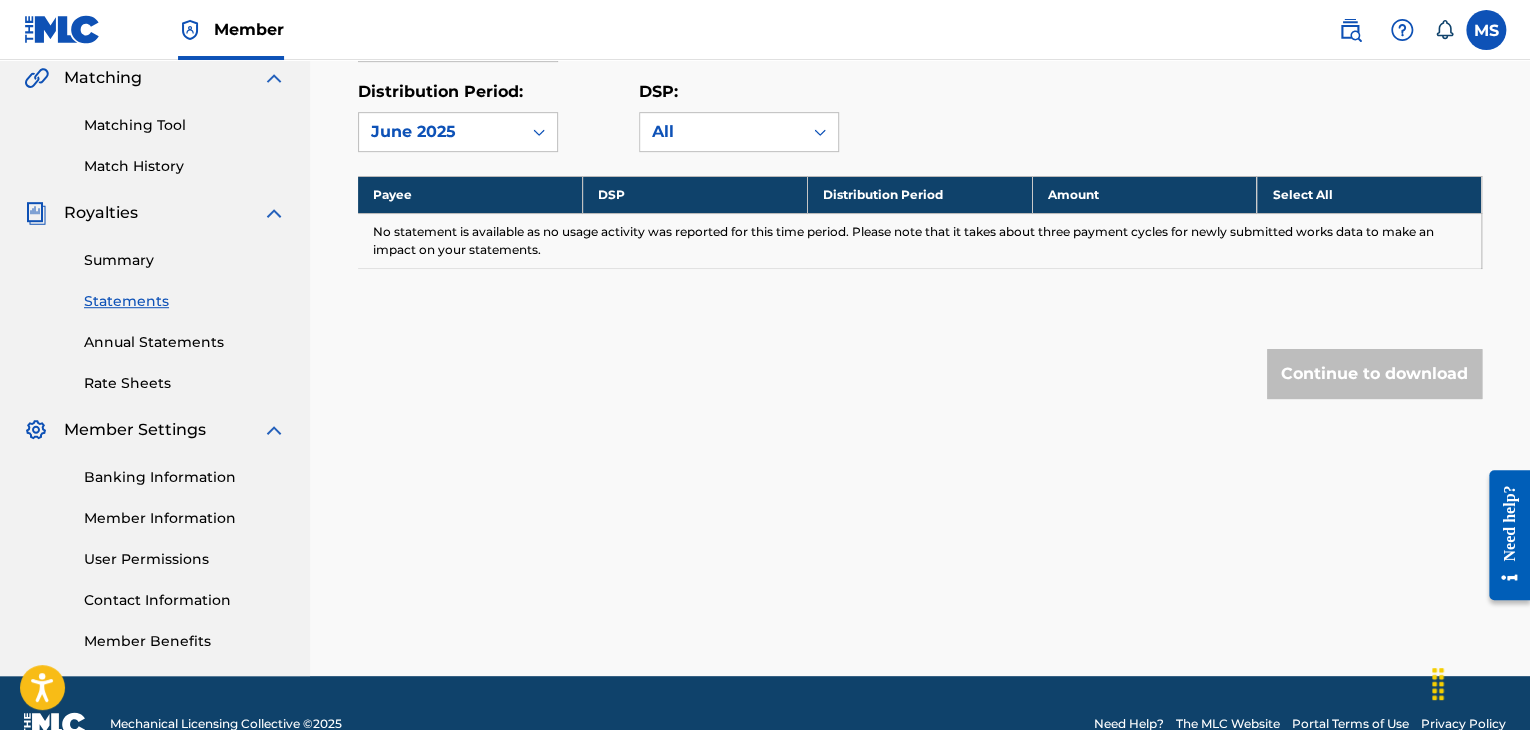 click on "Banking Information" at bounding box center [185, 477] 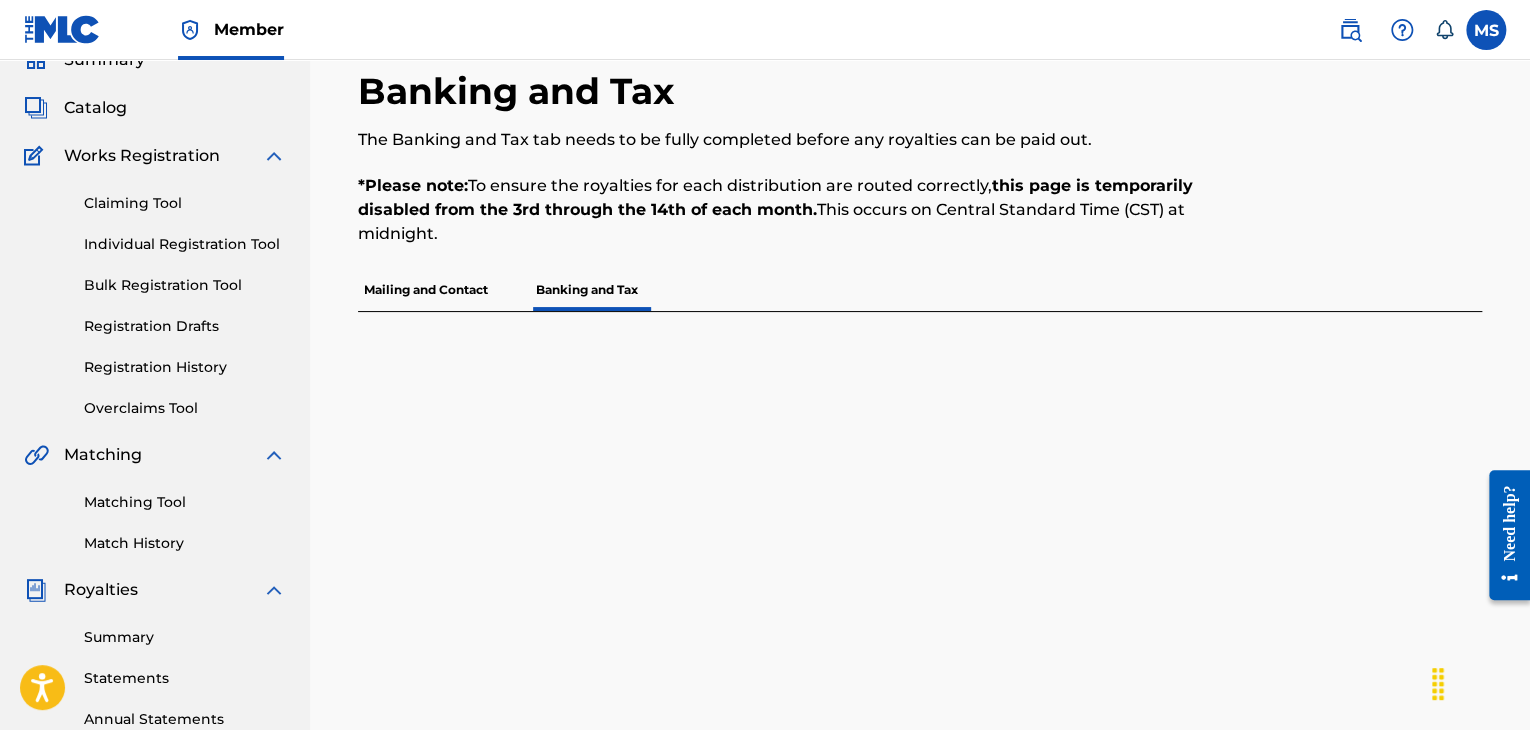 scroll, scrollTop: 86, scrollLeft: 0, axis: vertical 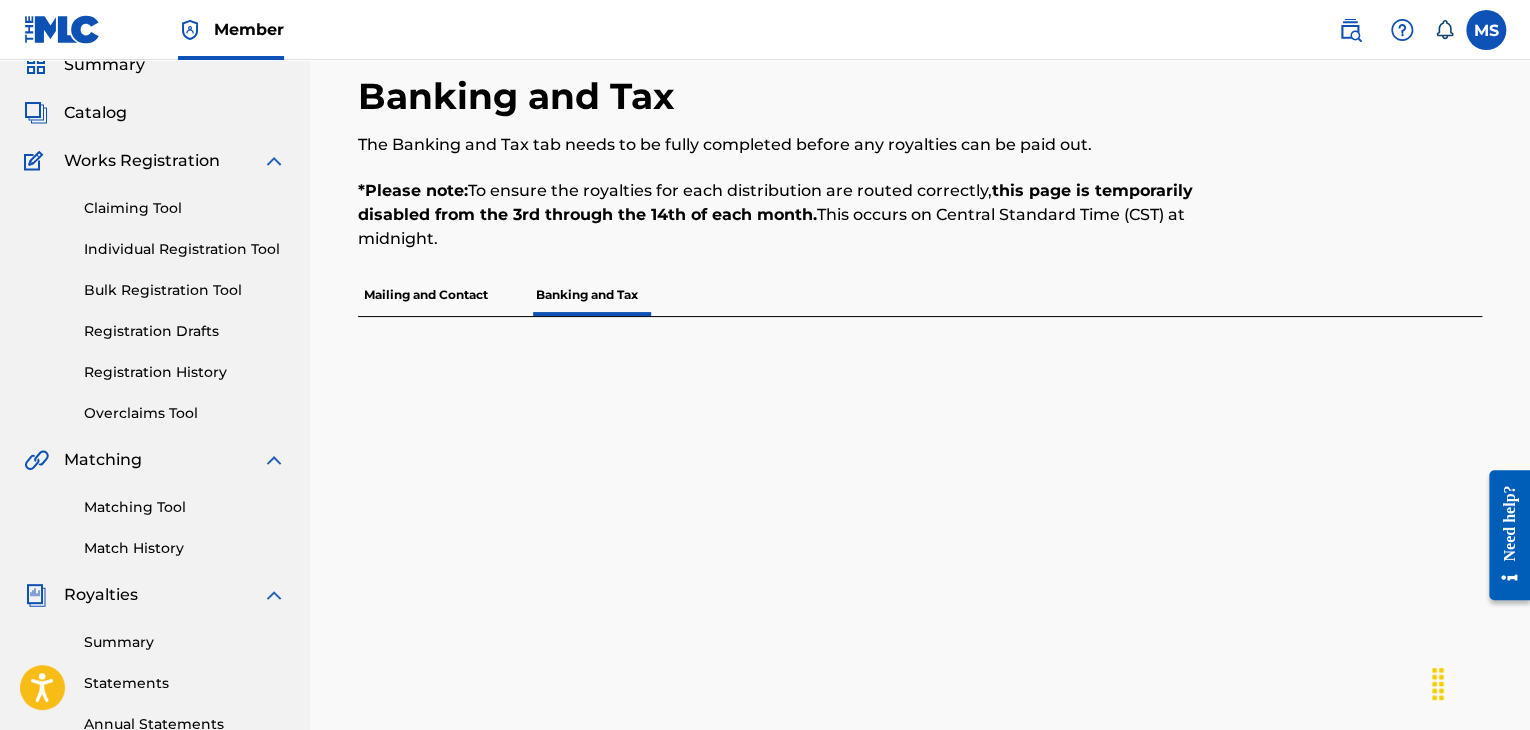 click on "Mailing and Contact" at bounding box center (426, 295) 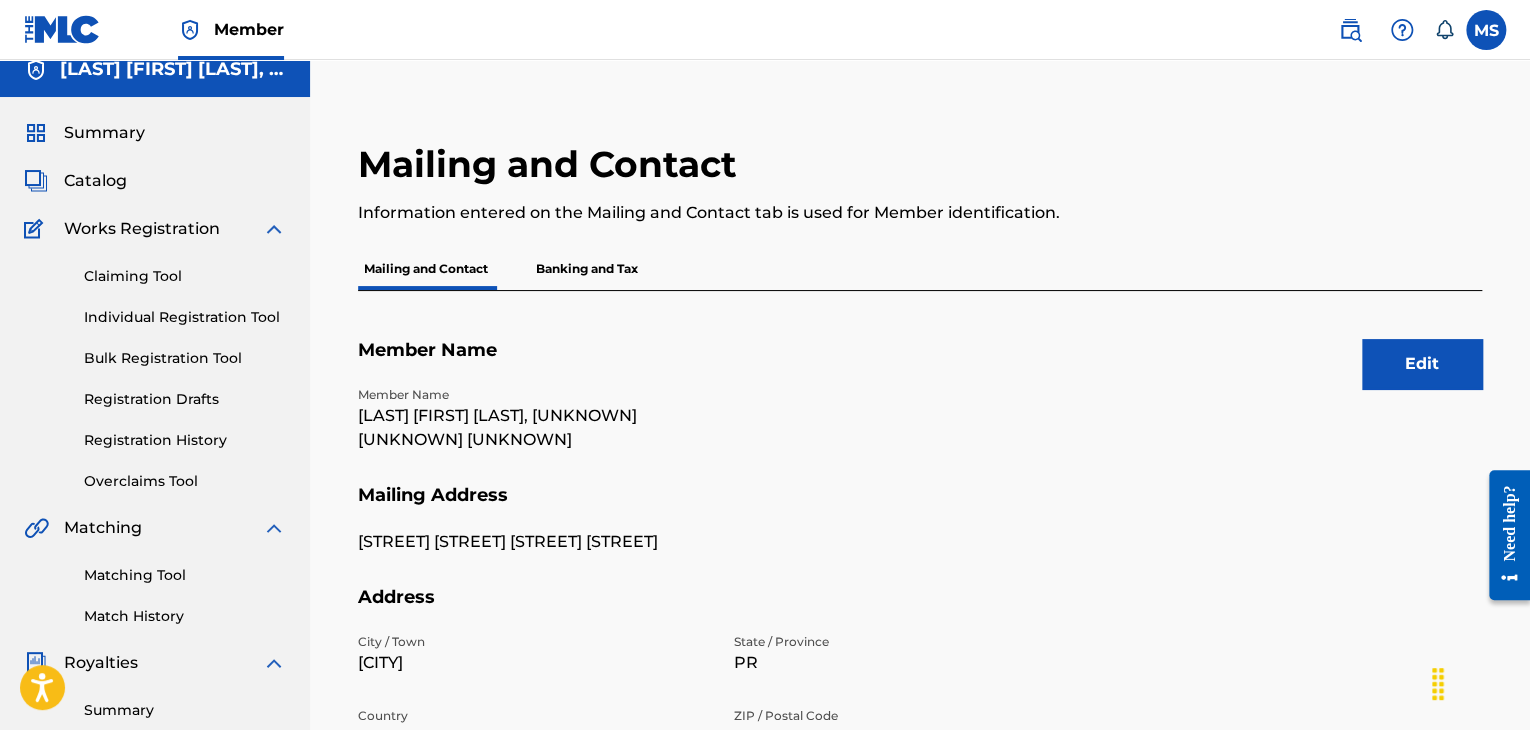 scroll, scrollTop: 0, scrollLeft: 0, axis: both 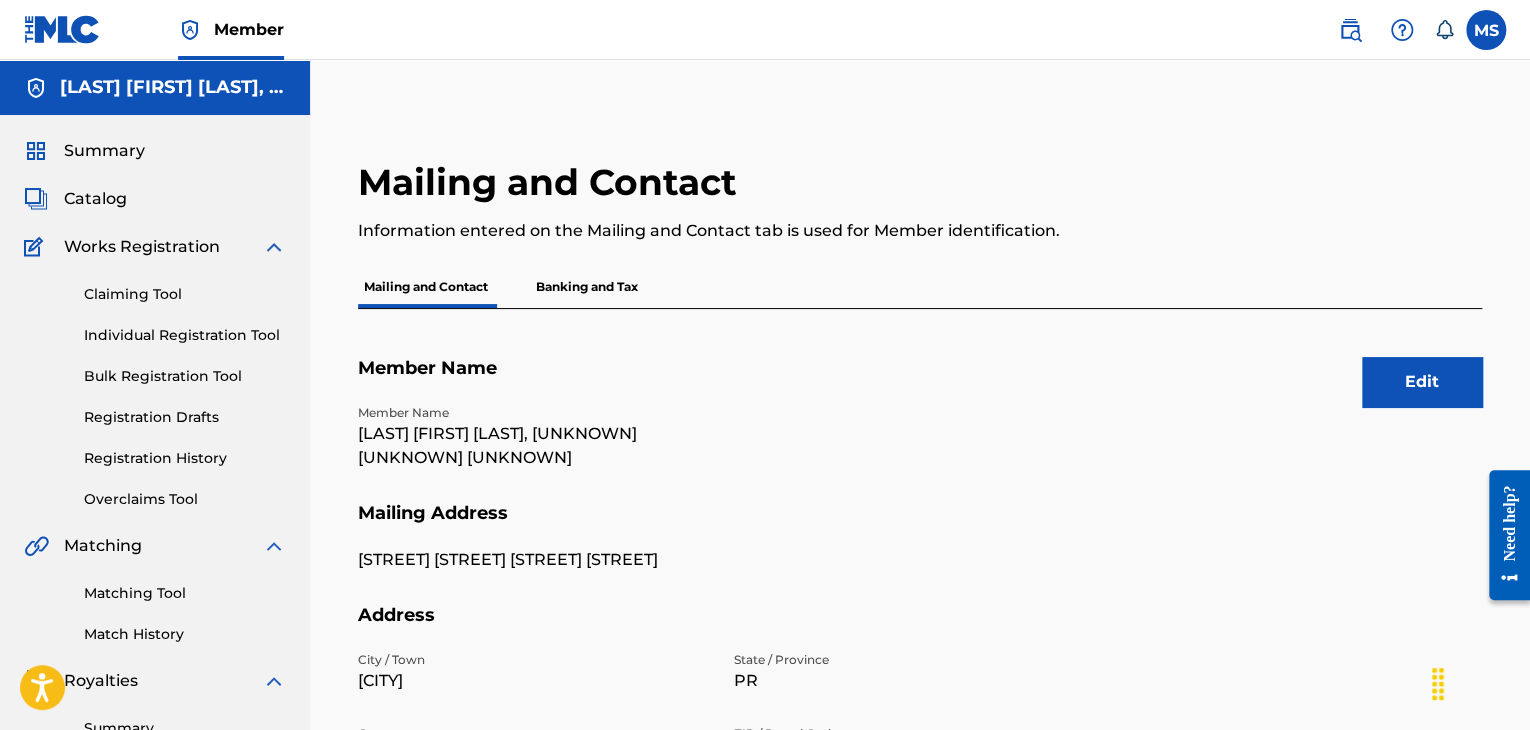click on "Summary" at bounding box center [104, 151] 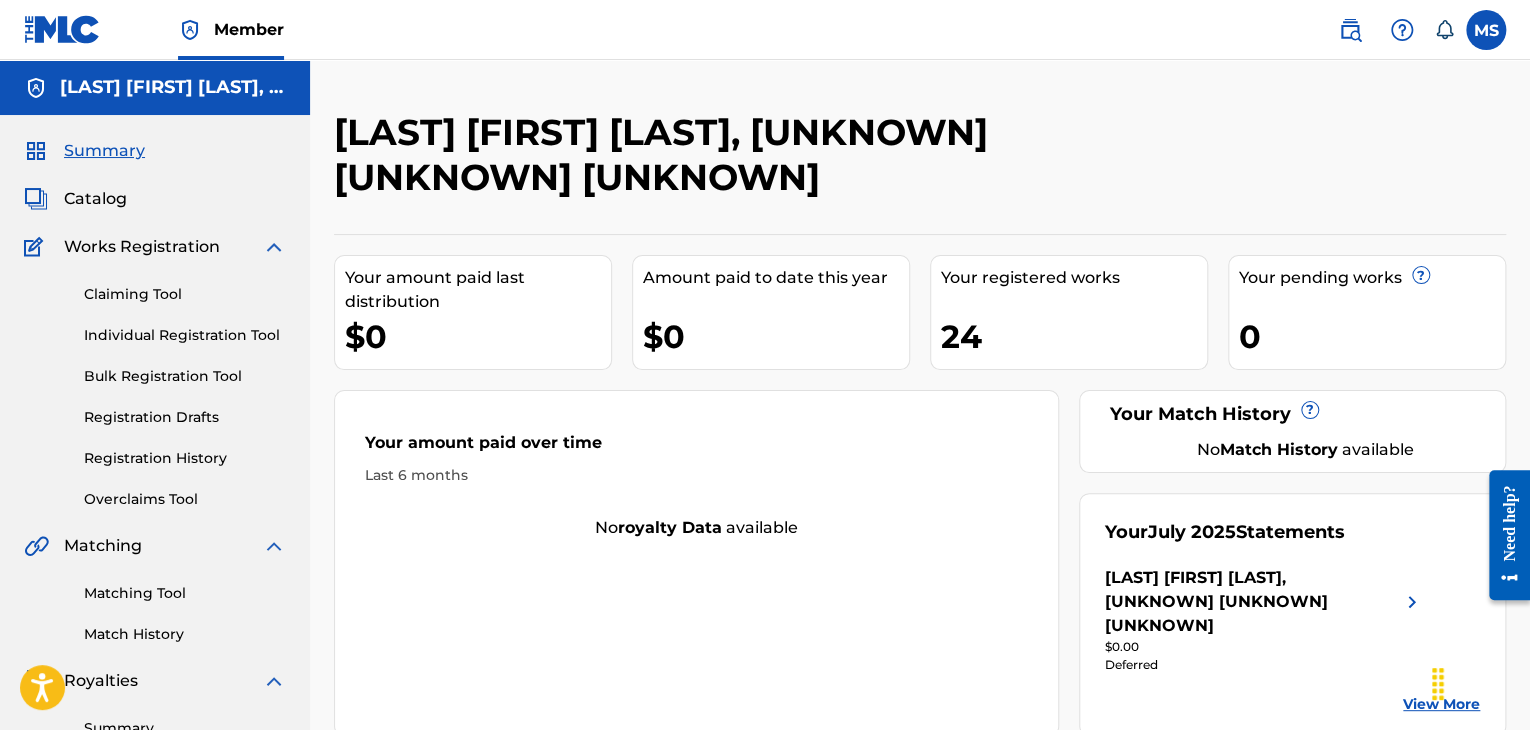click on "Catalog" at bounding box center (95, 199) 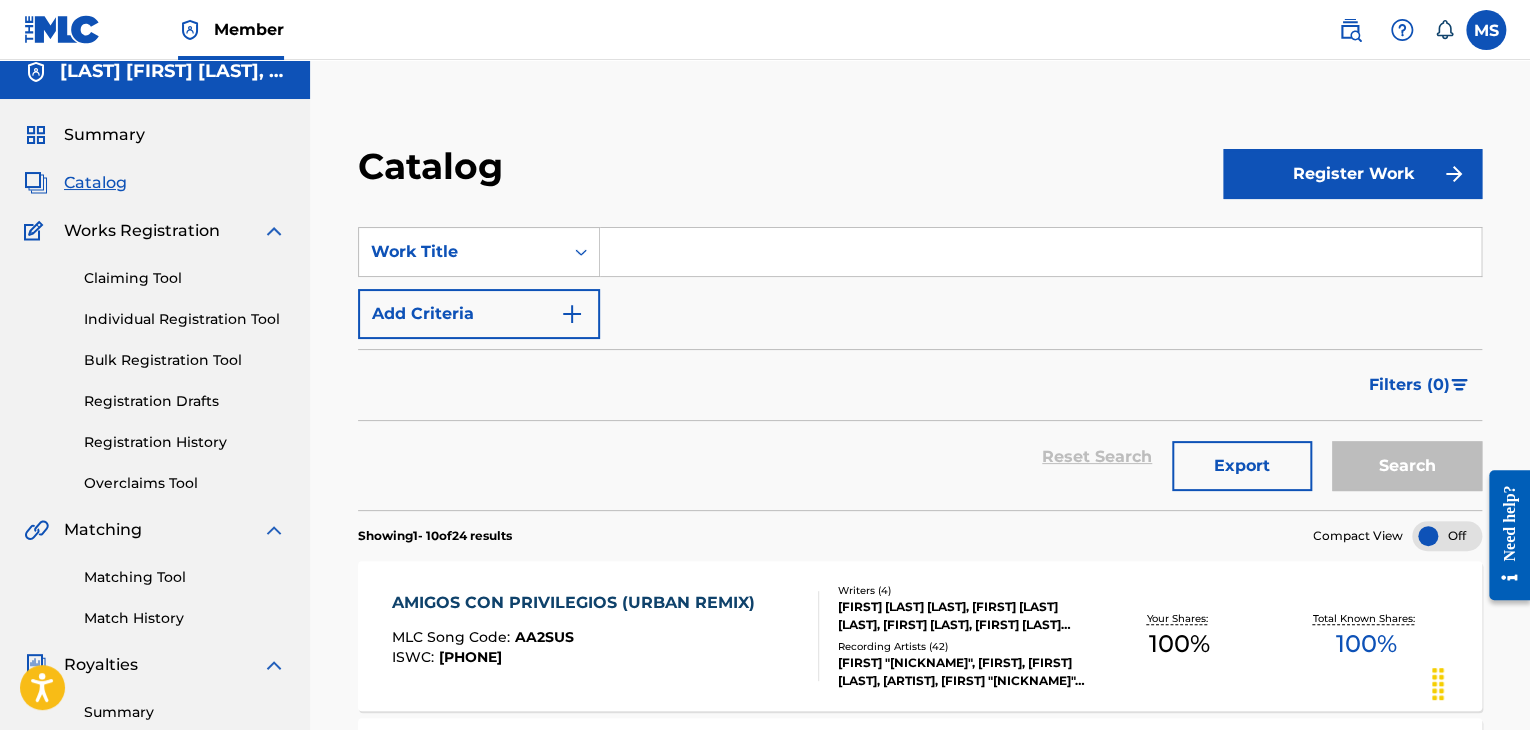 scroll, scrollTop: 0, scrollLeft: 0, axis: both 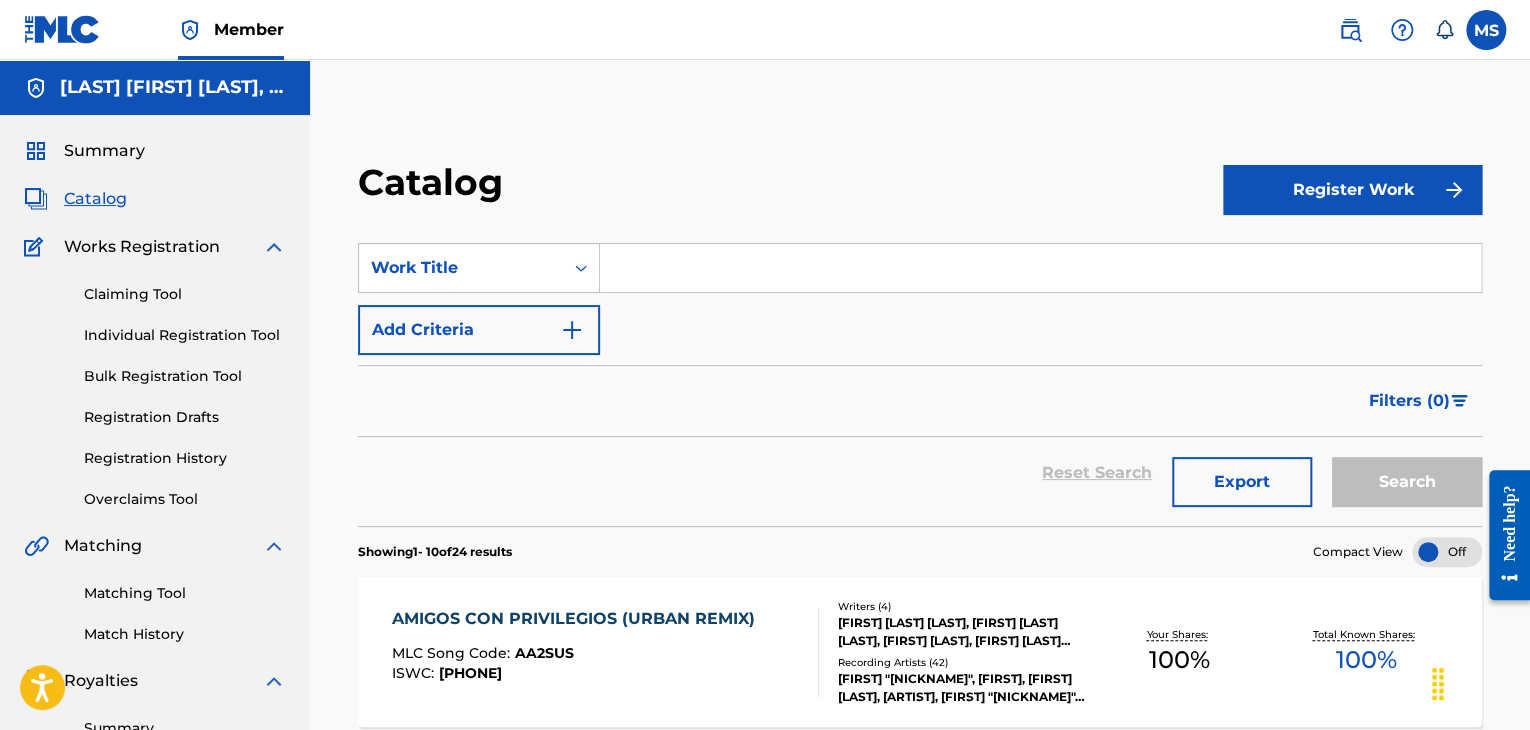 click on "Summary" at bounding box center [104, 151] 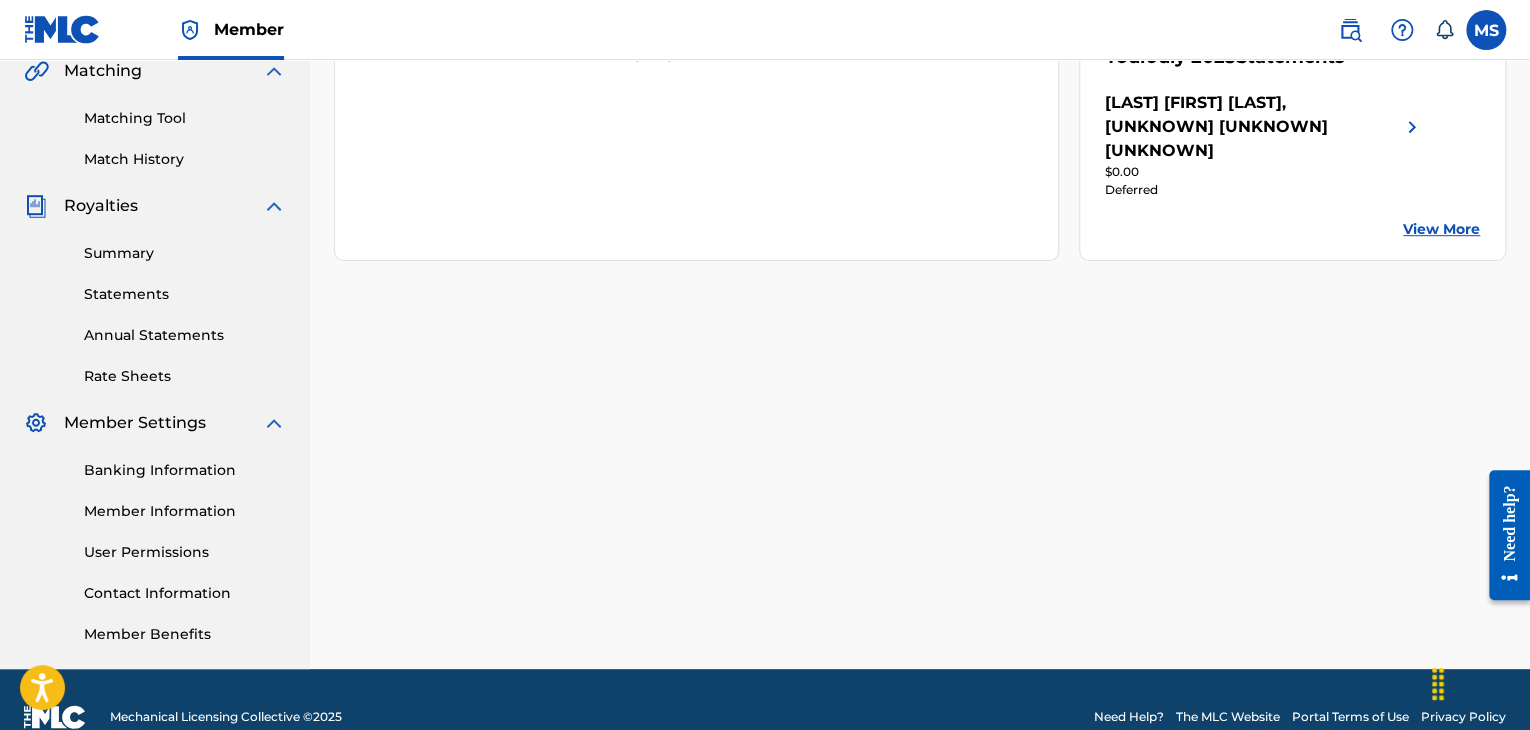 scroll, scrollTop: 510, scrollLeft: 0, axis: vertical 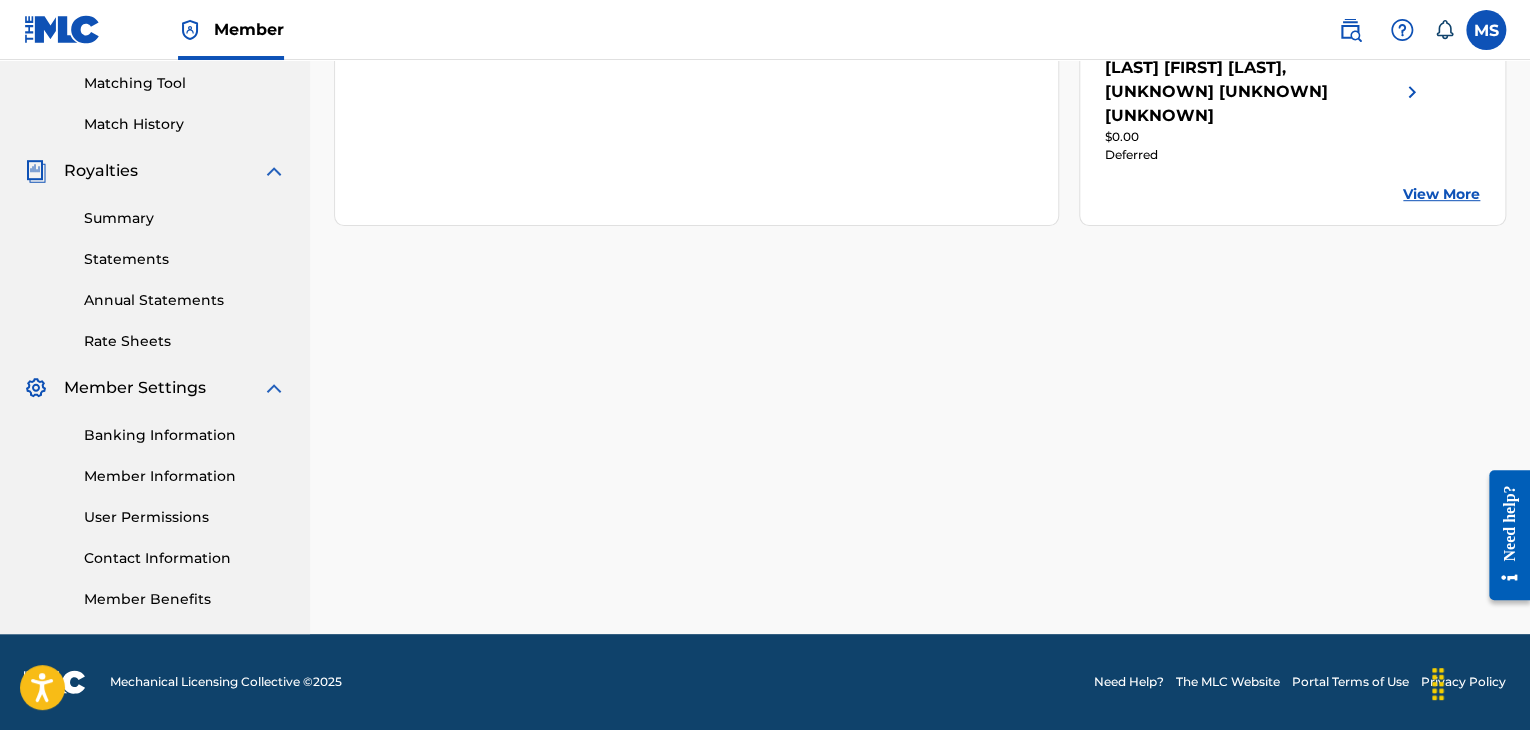 click on "Summary" at bounding box center [185, 218] 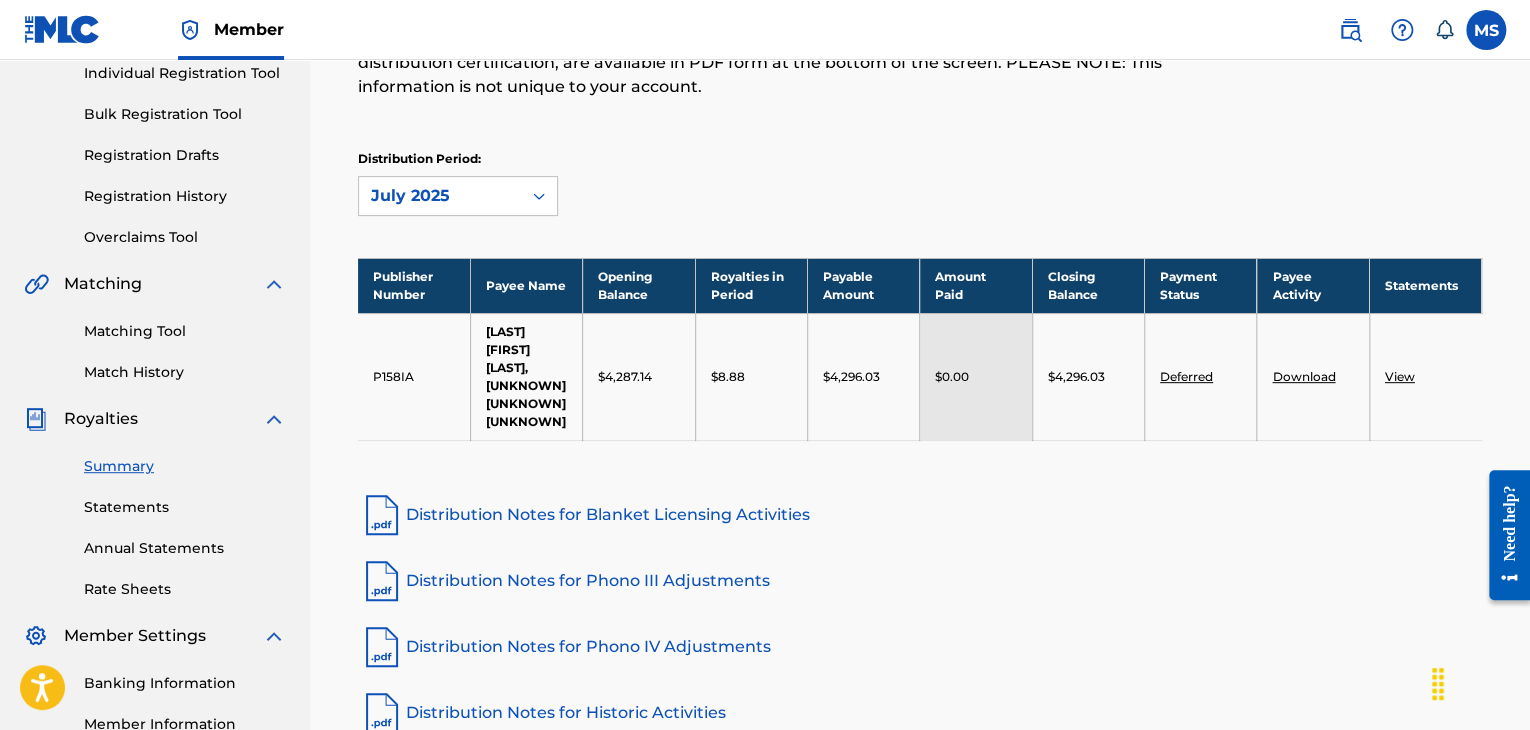 scroll, scrollTop: 263, scrollLeft: 0, axis: vertical 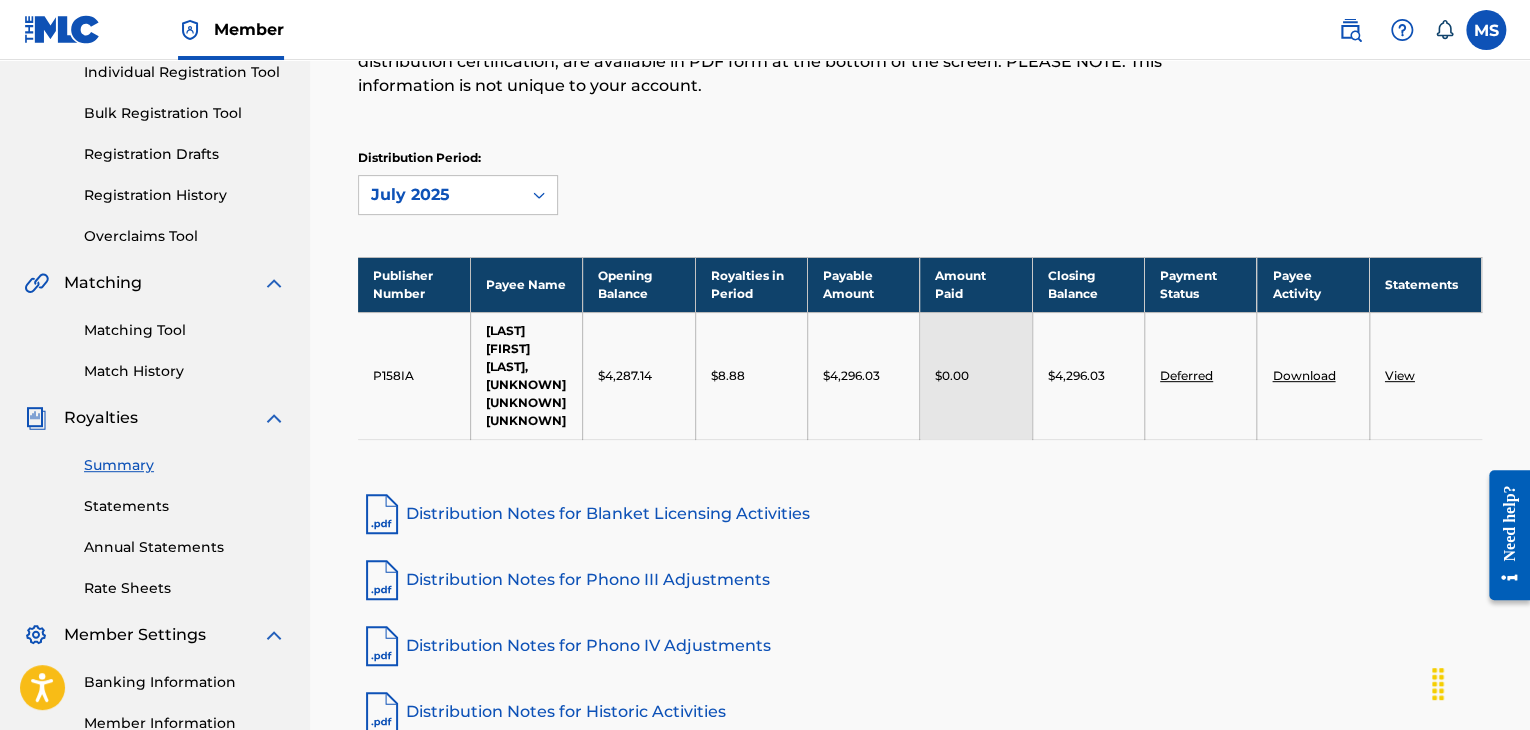 click on "Distribution Notes for Blanket Licensing Activities" at bounding box center [920, 514] 